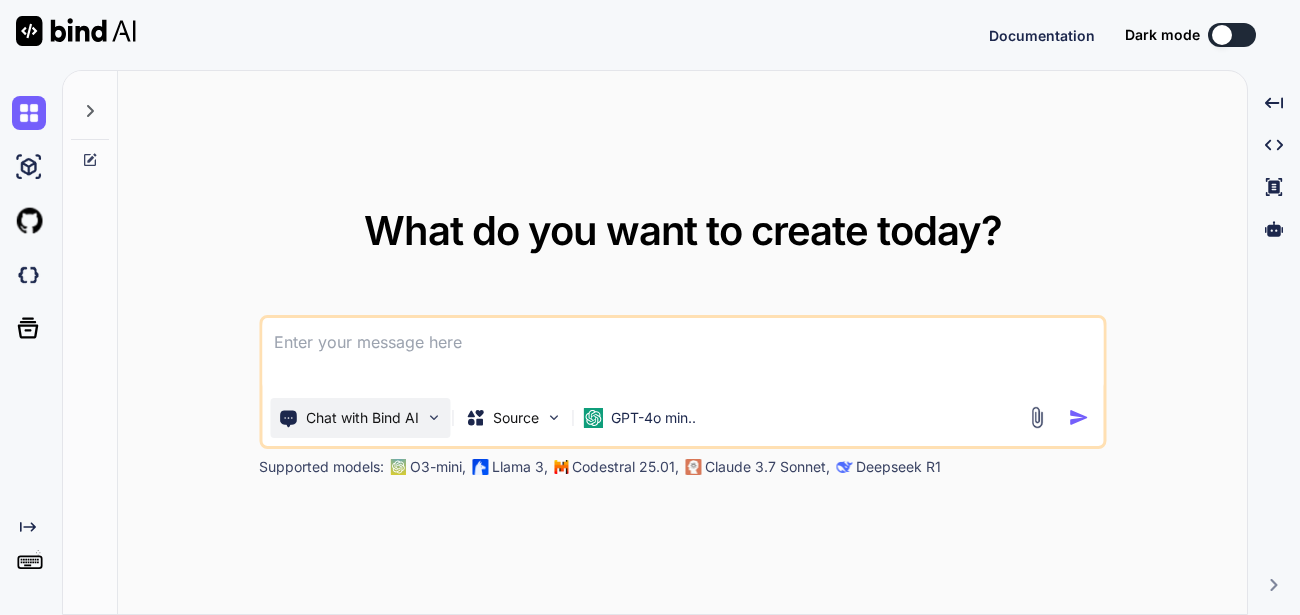 scroll, scrollTop: 0, scrollLeft: 0, axis: both 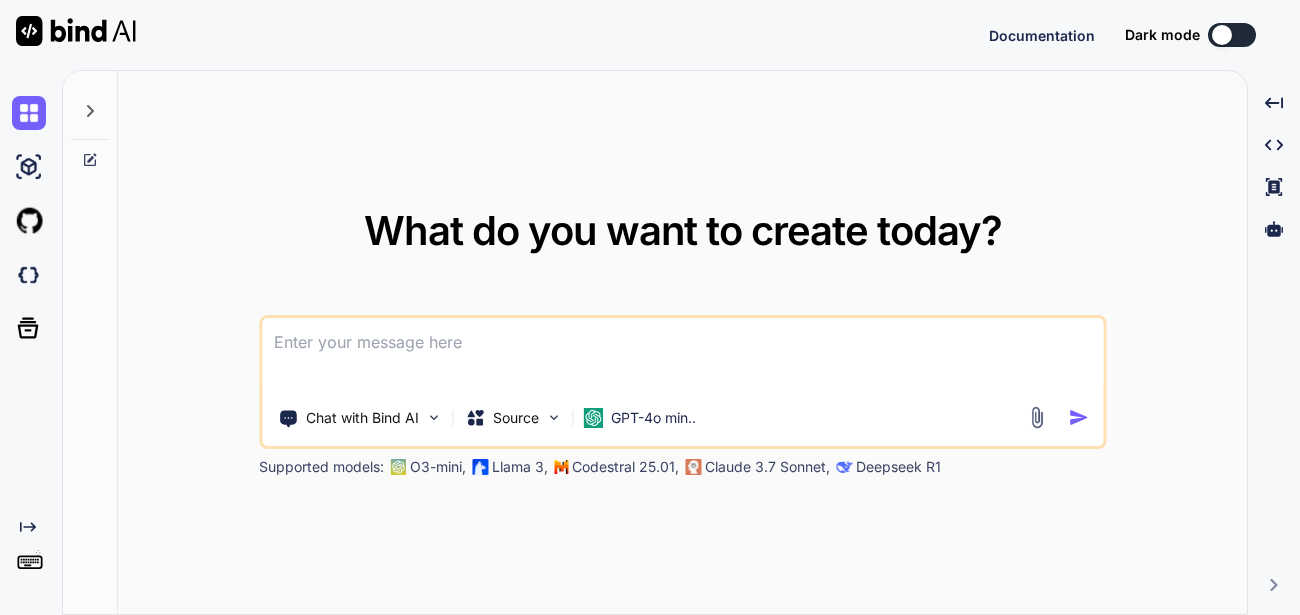 type on "x" 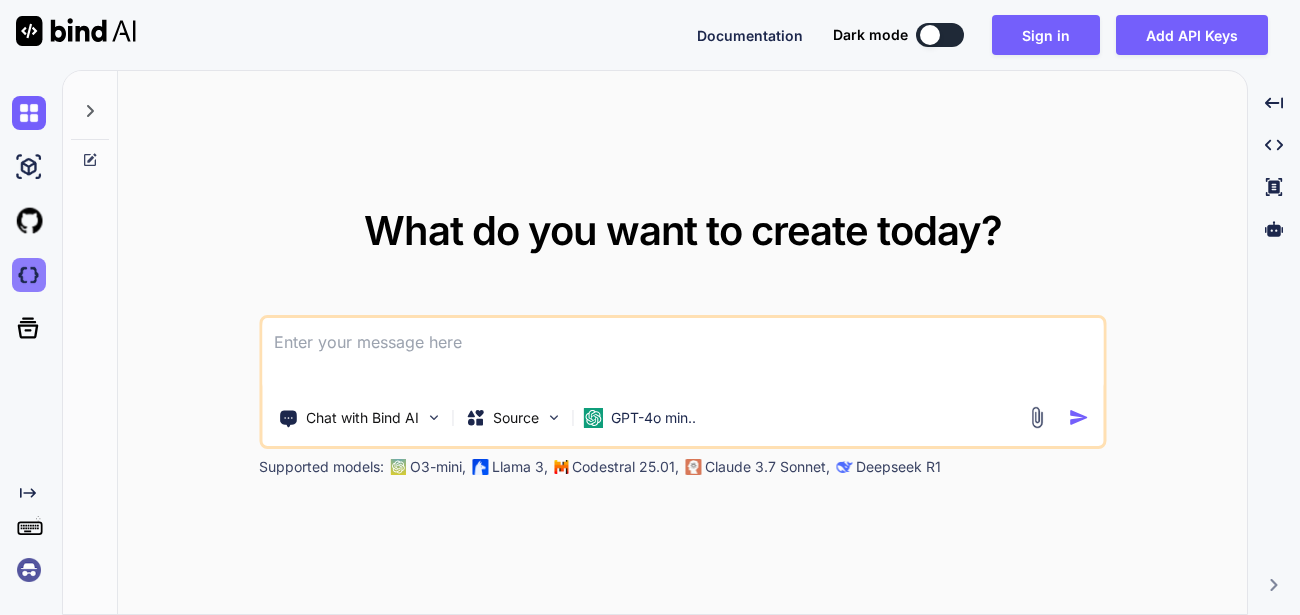 click at bounding box center (29, 275) 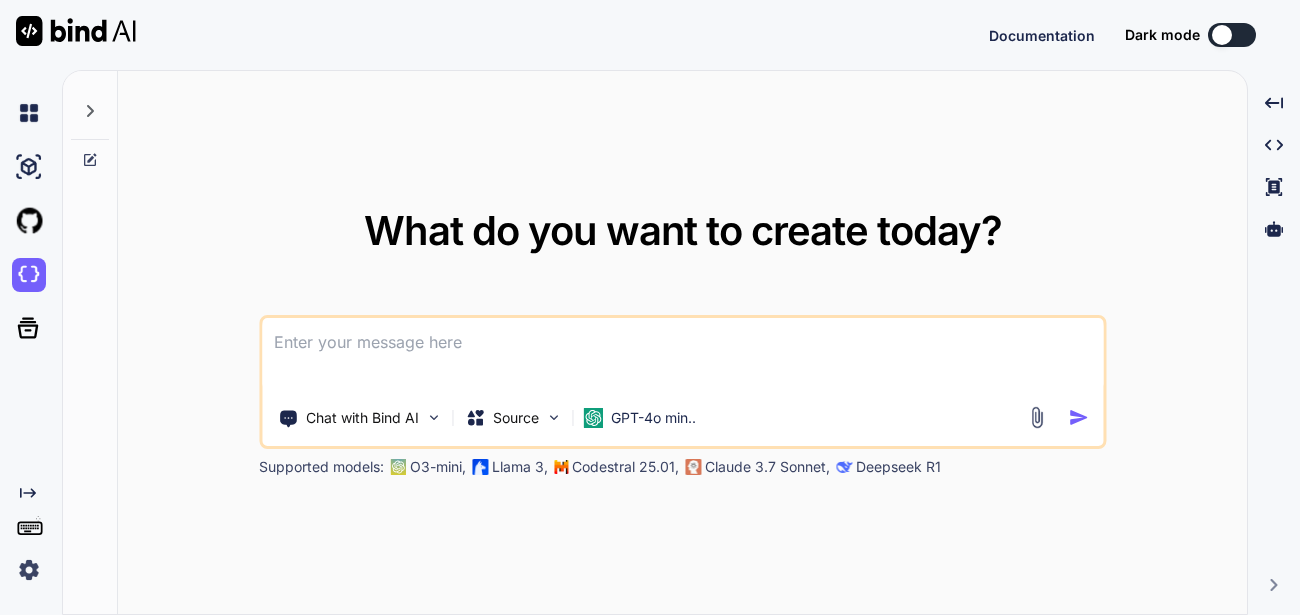 click at bounding box center [29, 570] 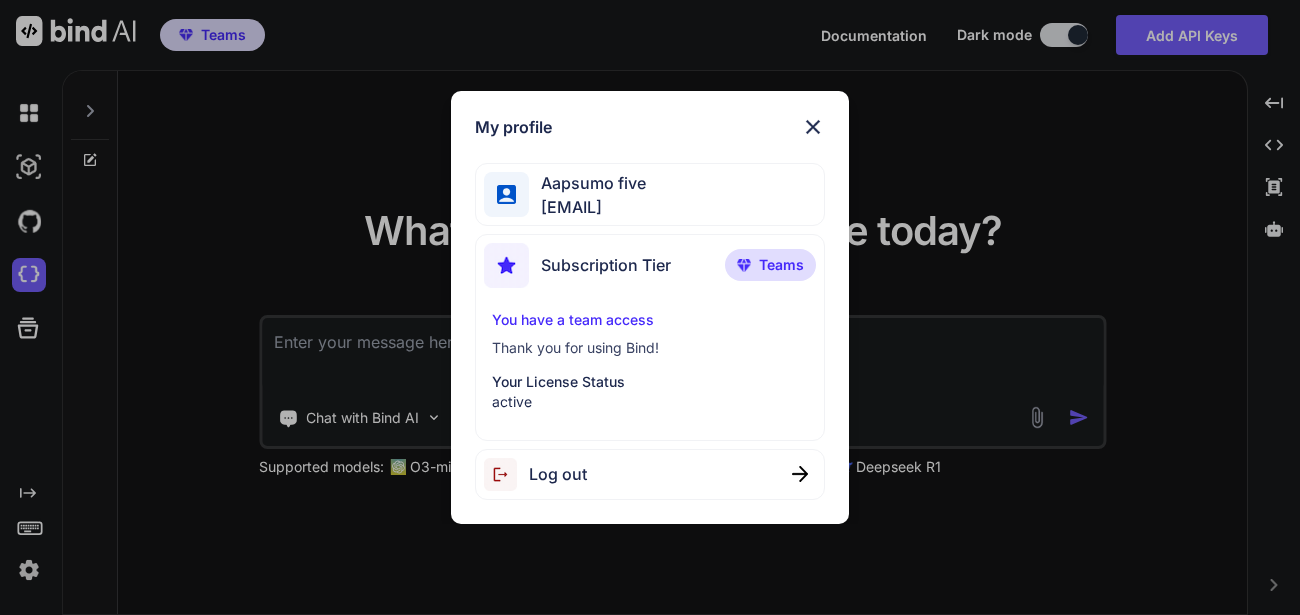 click on "Teams" at bounding box center (770, 265) 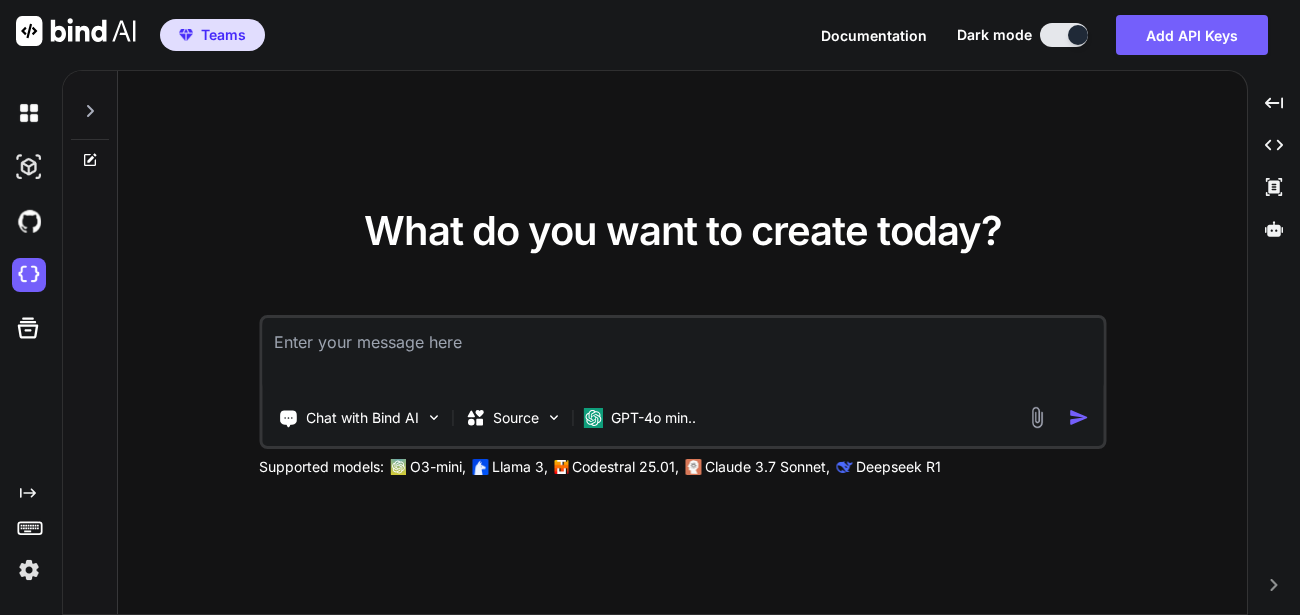 click on "Teams" at bounding box center (223, 35) 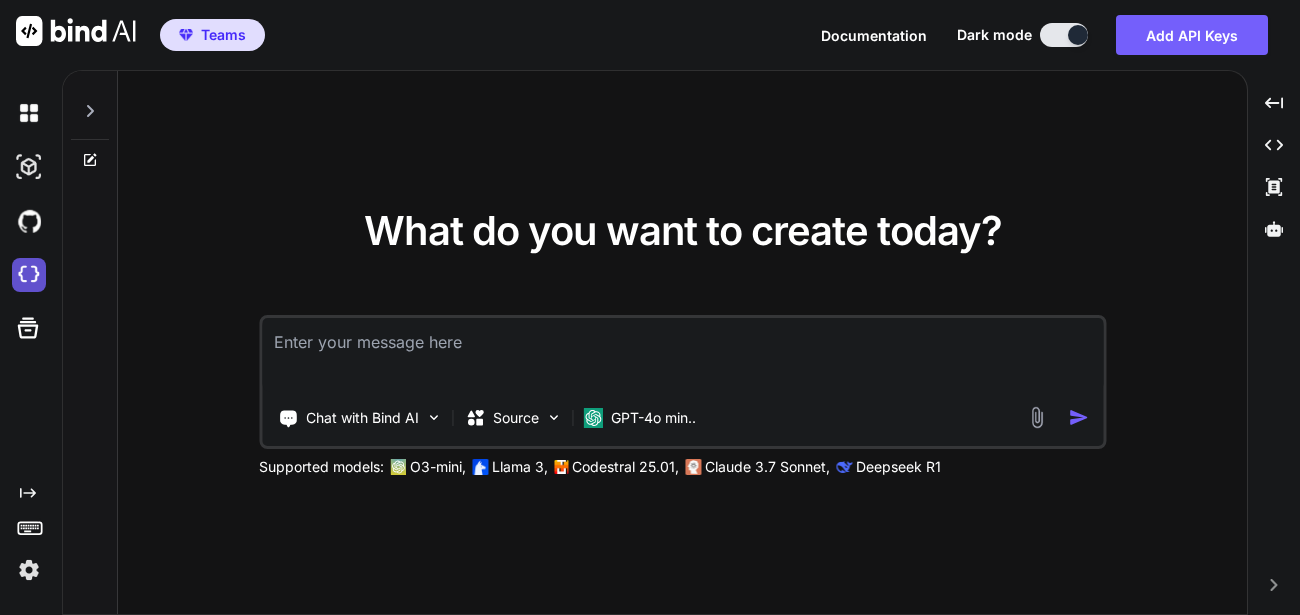 click at bounding box center [29, 275] 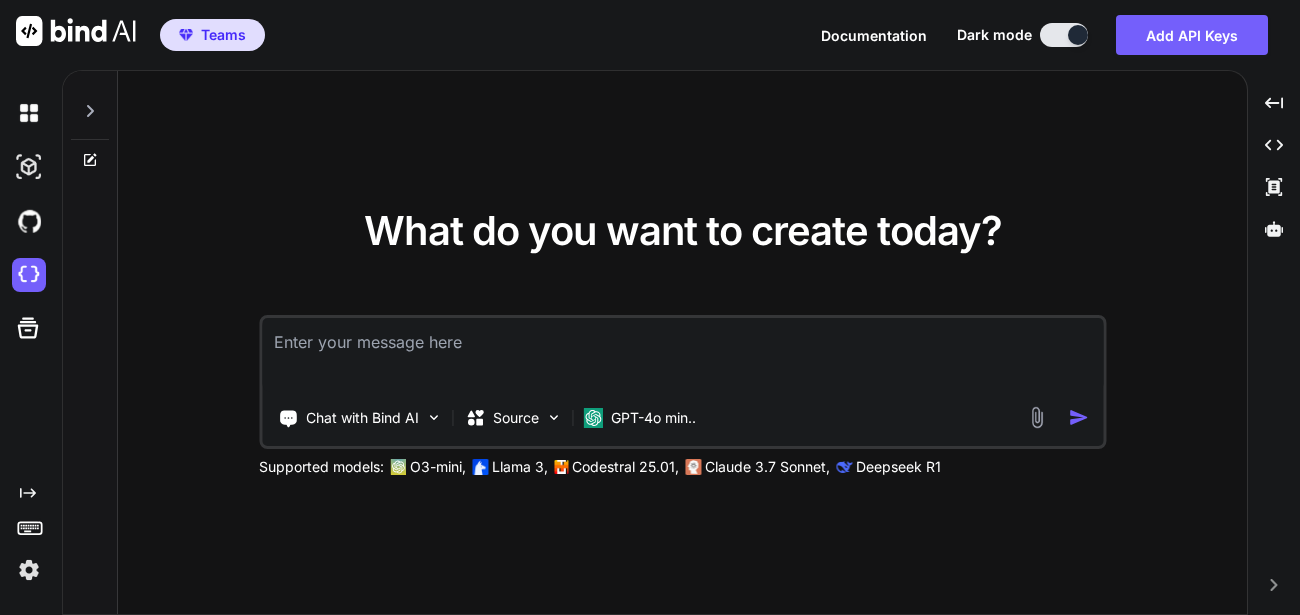 click at bounding box center (29, 570) 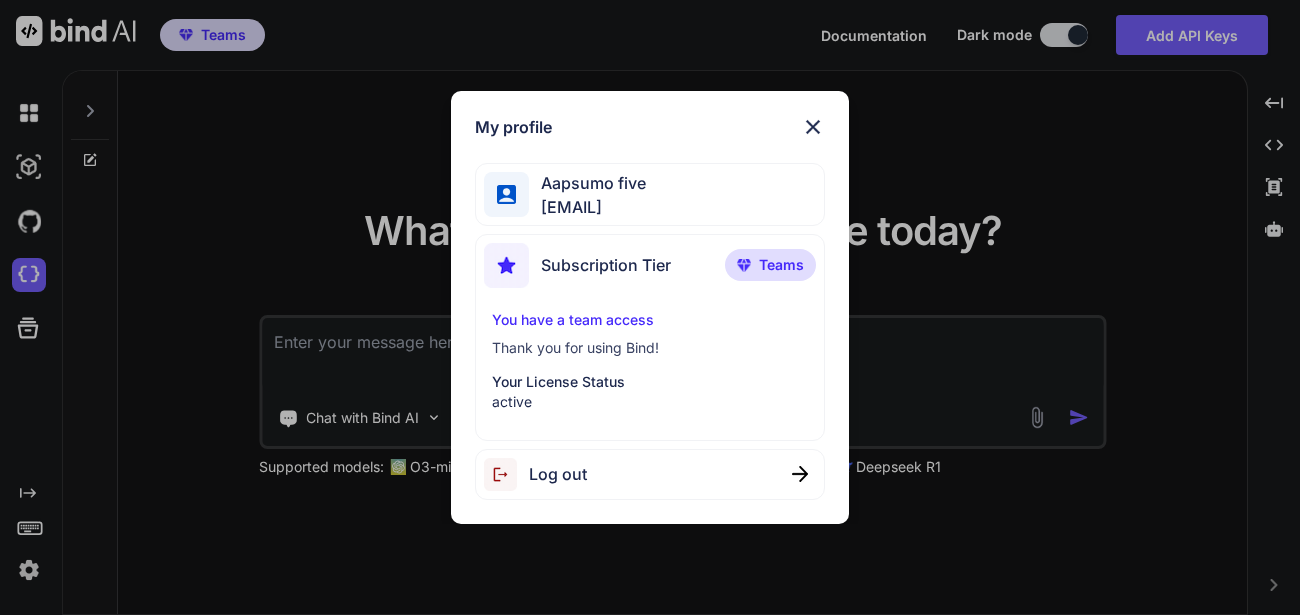 click at bounding box center (813, 127) 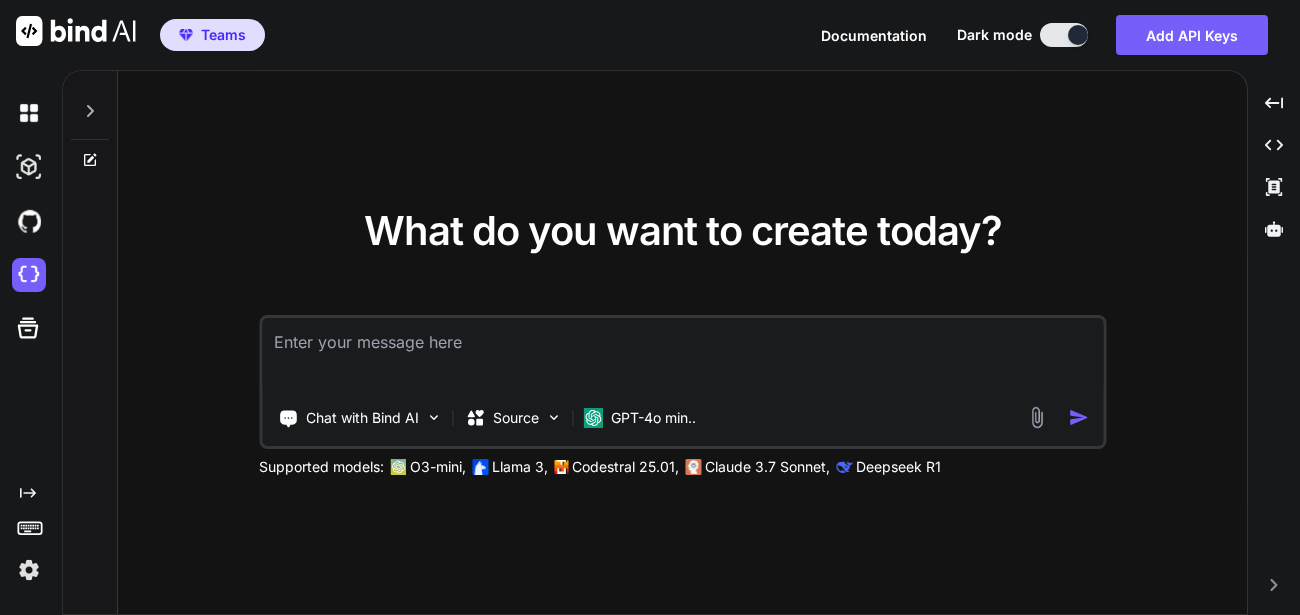 click at bounding box center (29, 570) 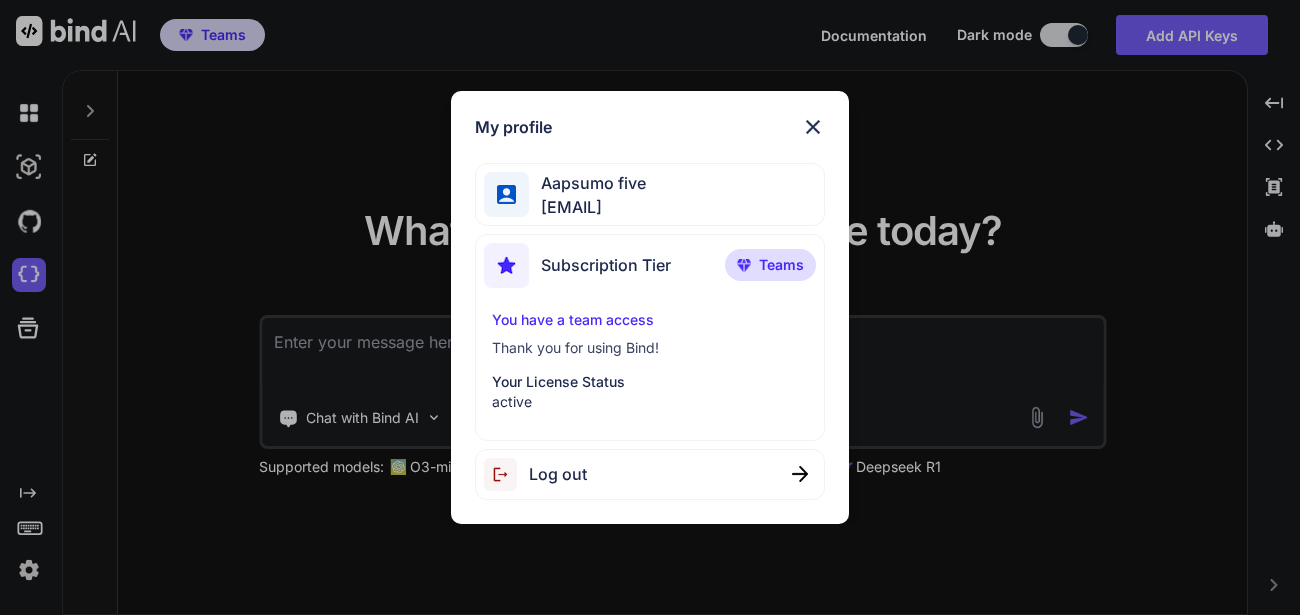 click on "Log out" at bounding box center (649, 474) 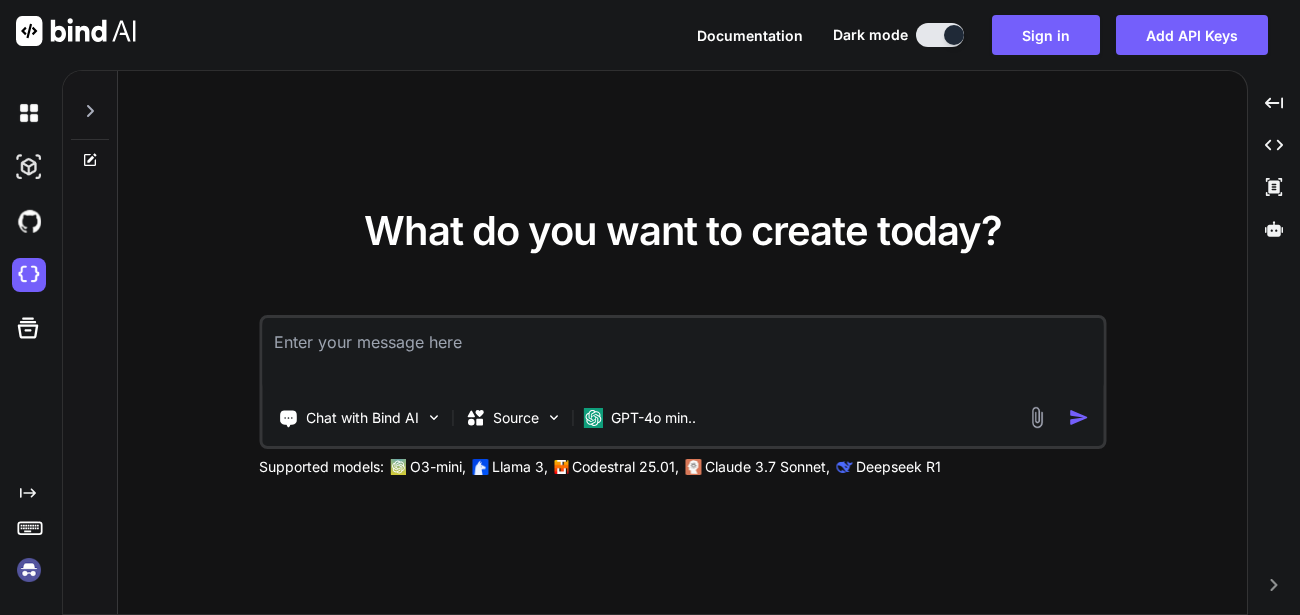 click at bounding box center [29, 570] 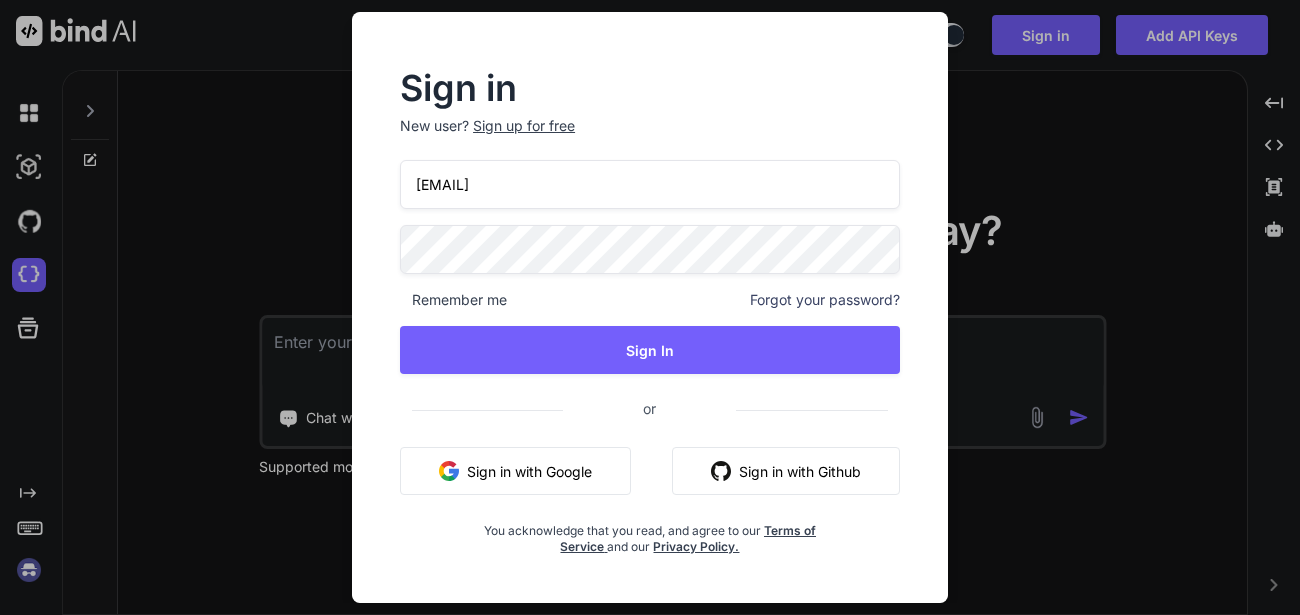 click on "appsumo_5@yopmail.com" at bounding box center [650, 184] 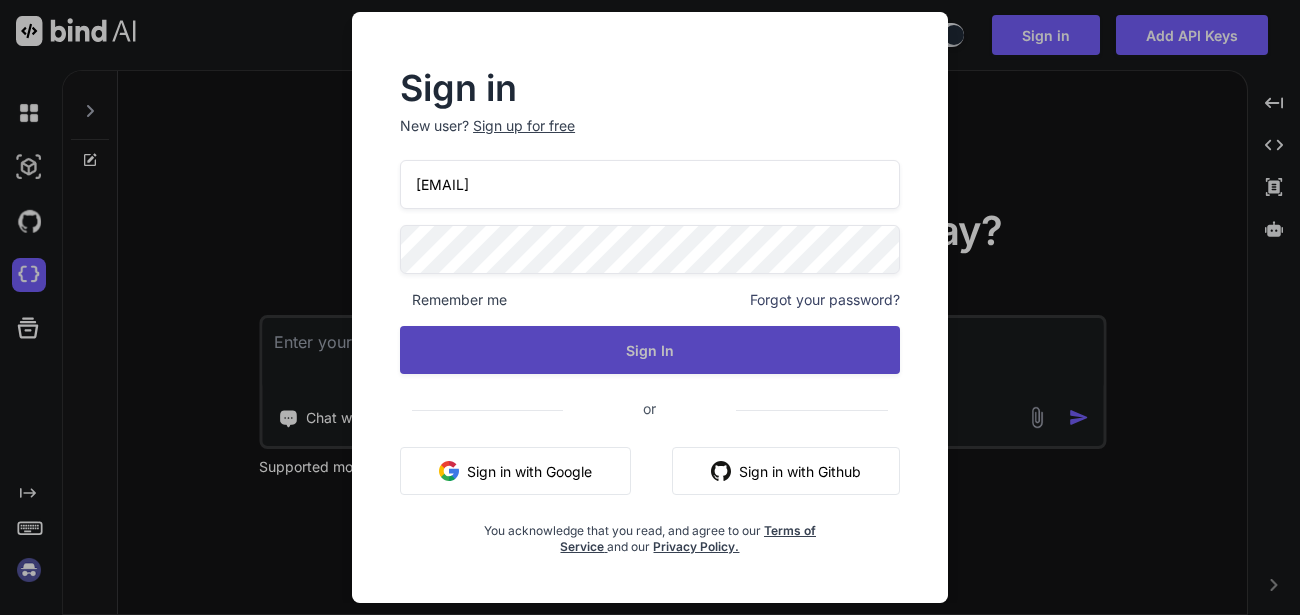 type on "[EMAIL]" 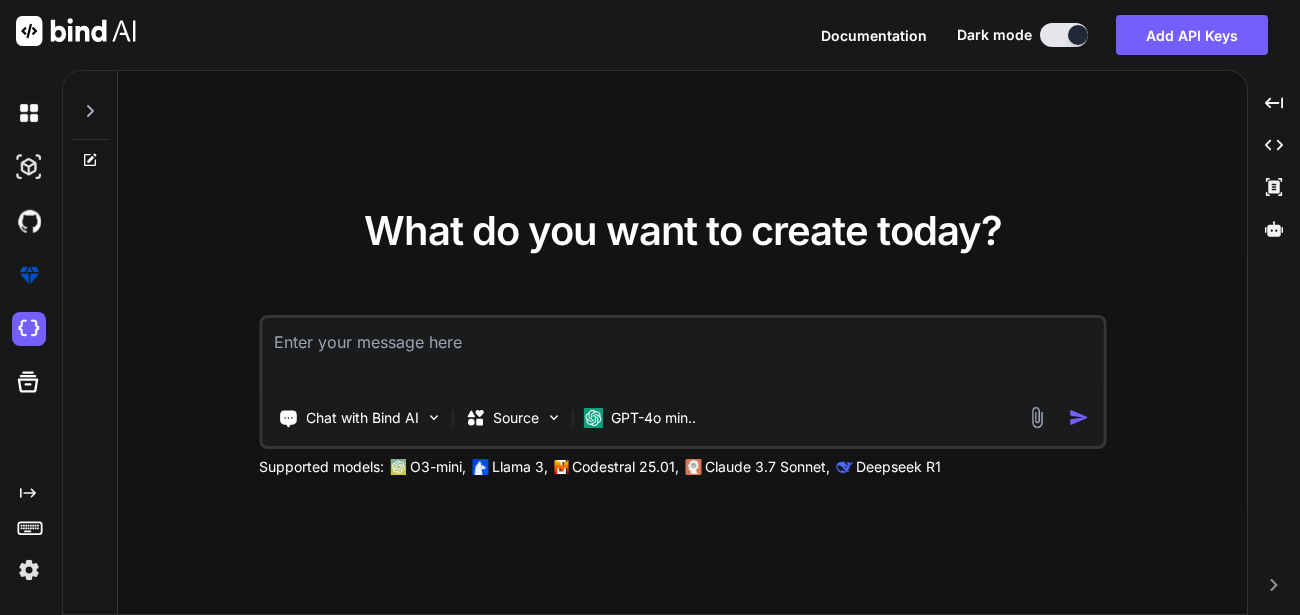click at bounding box center (29, 570) 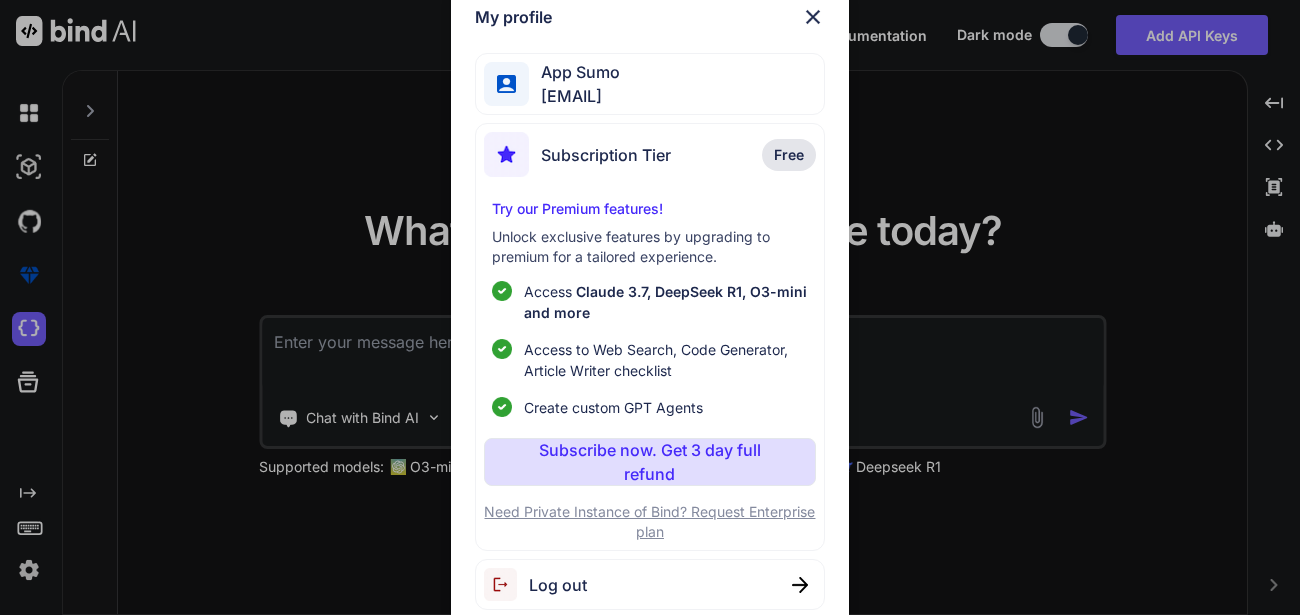 click on "Subscribe now. Get 3 day full refund" at bounding box center [649, 462] 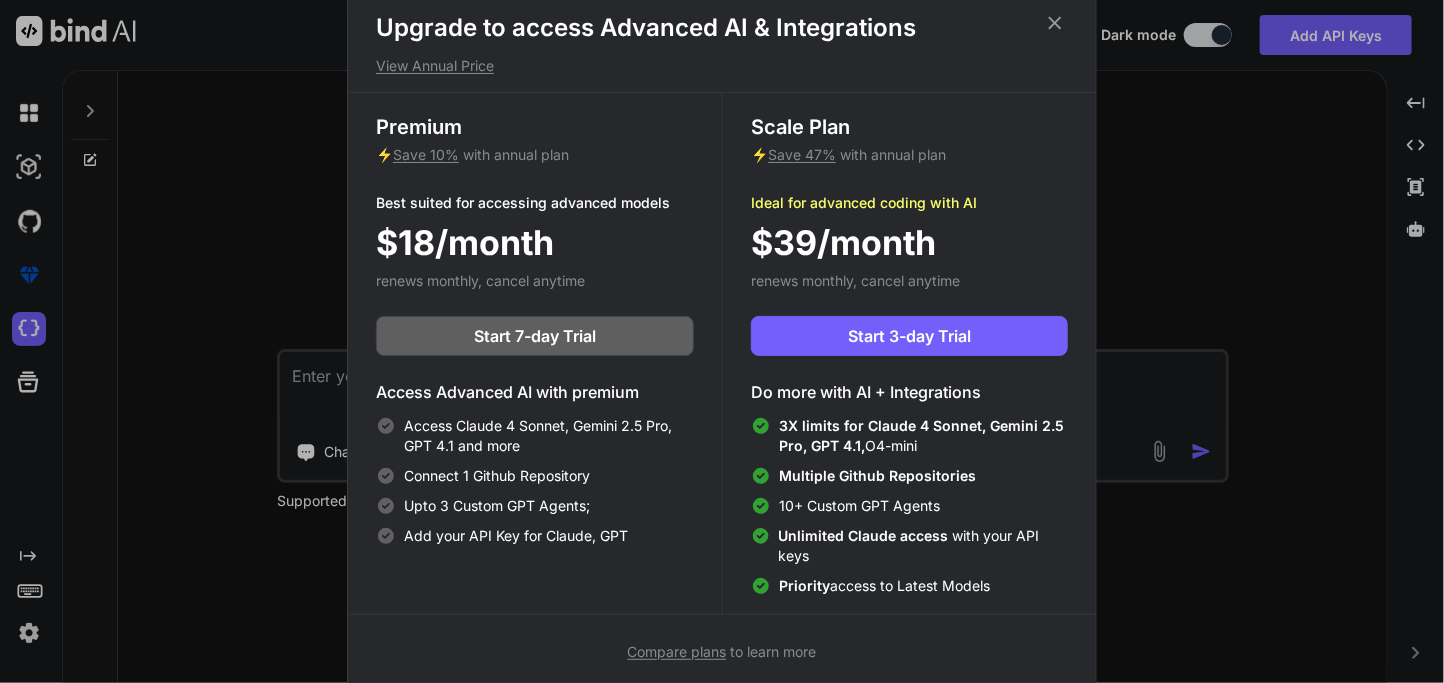 scroll, scrollTop: 8, scrollLeft: 0, axis: vertical 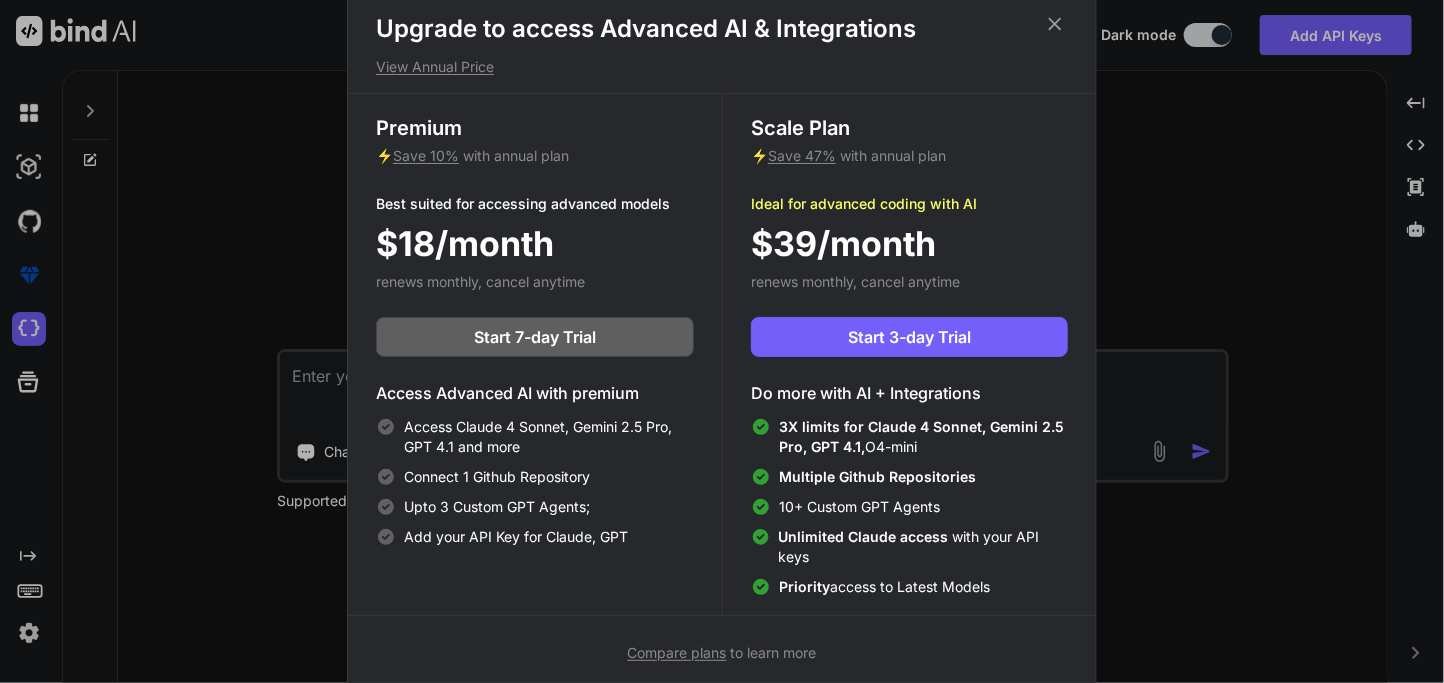 click on "Compare plans" at bounding box center [677, 652] 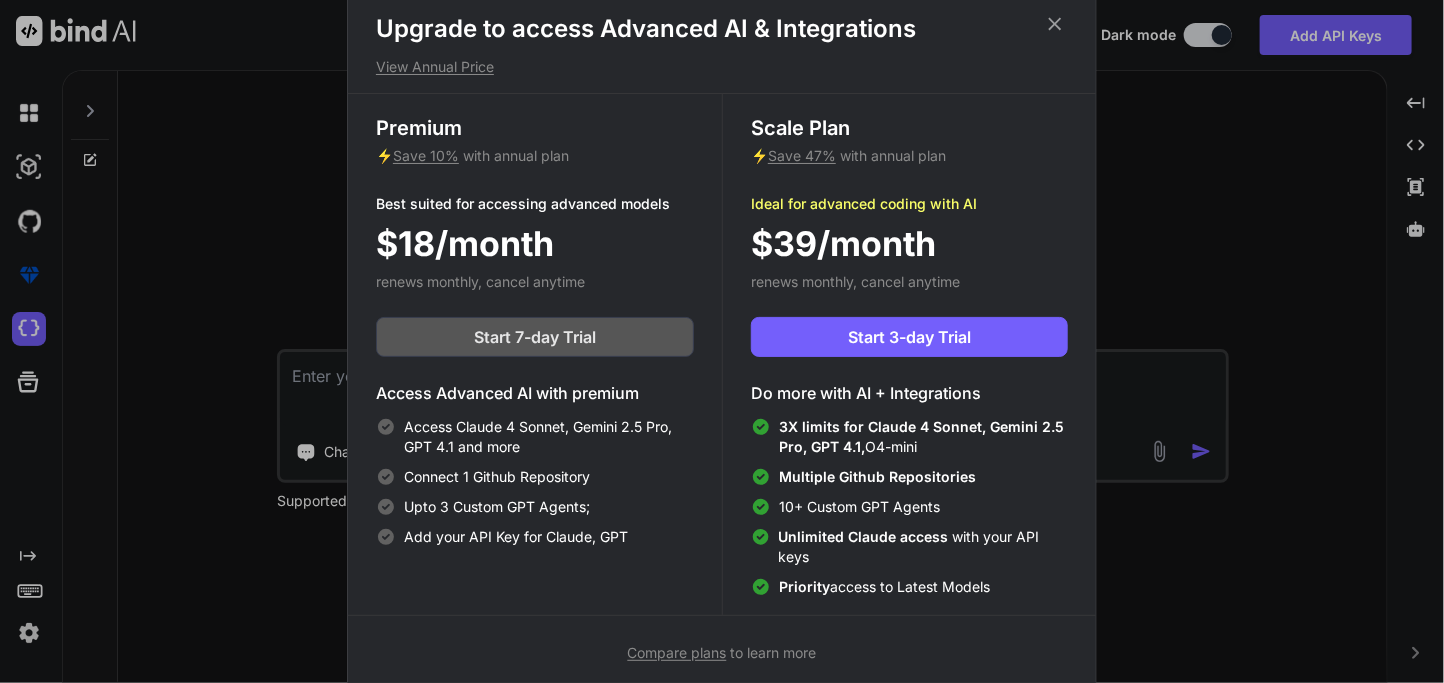 click on "Start 7-day Trial" at bounding box center [535, 337] 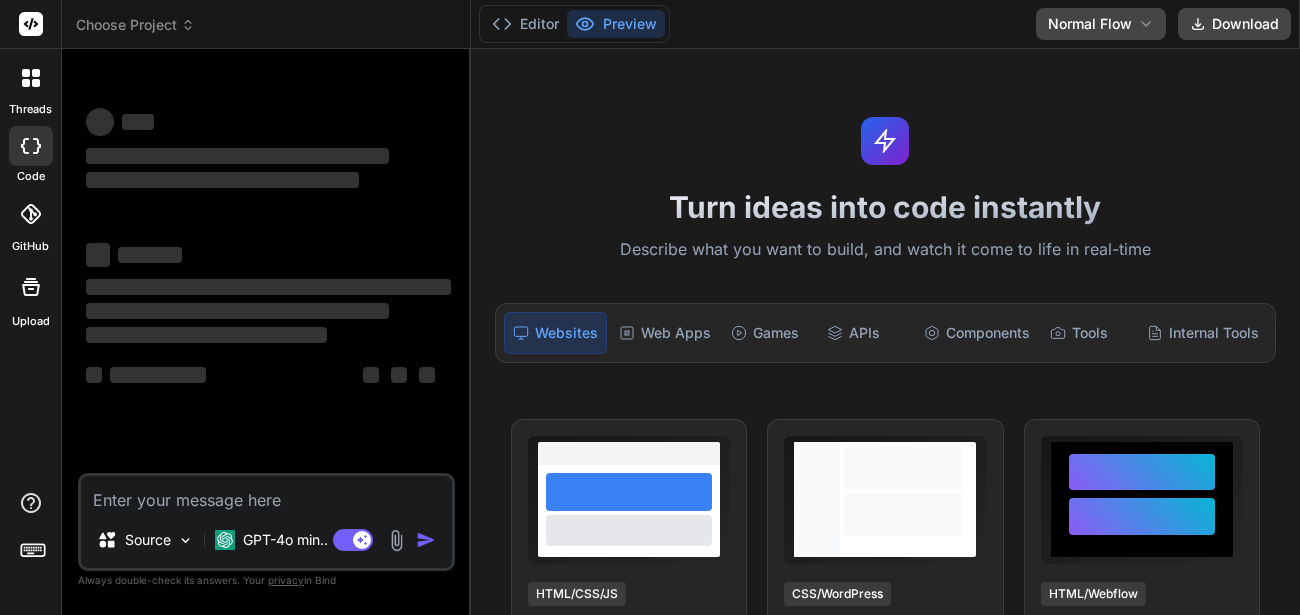 scroll, scrollTop: 0, scrollLeft: 0, axis: both 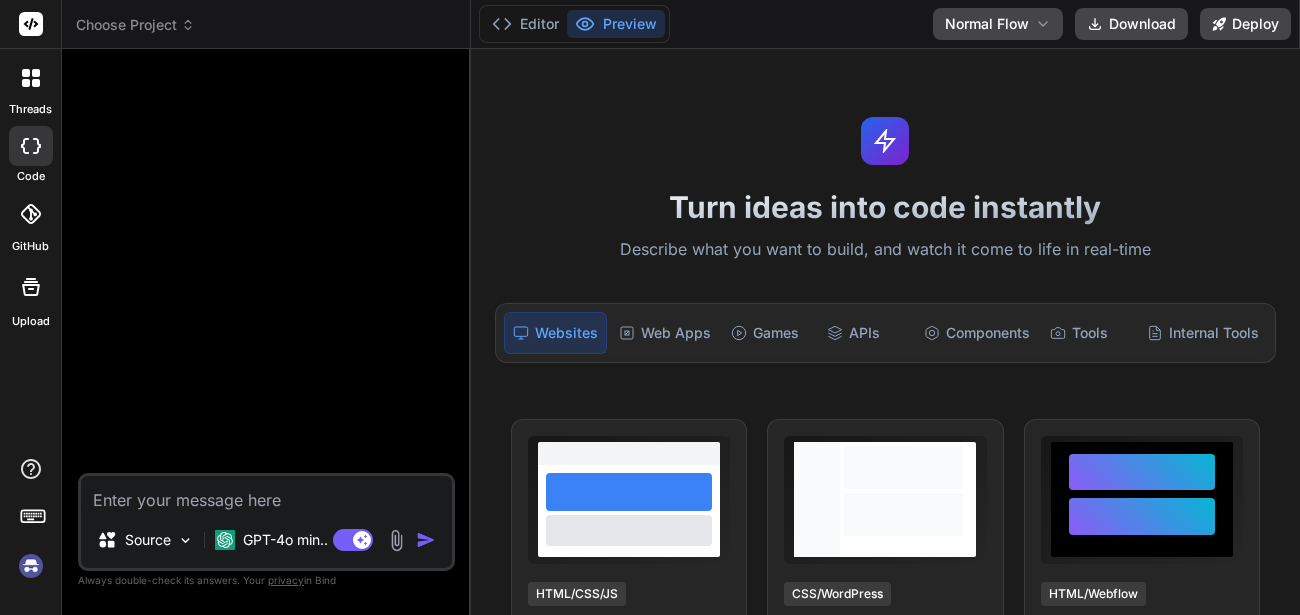 type on "x" 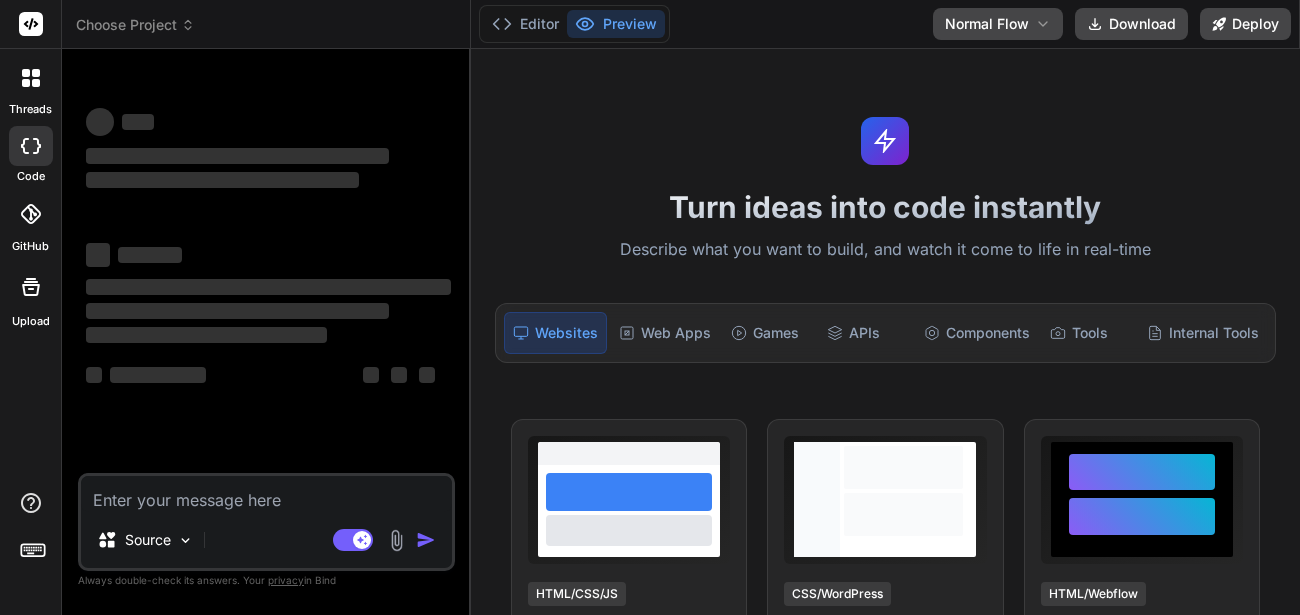 scroll, scrollTop: 0, scrollLeft: 0, axis: both 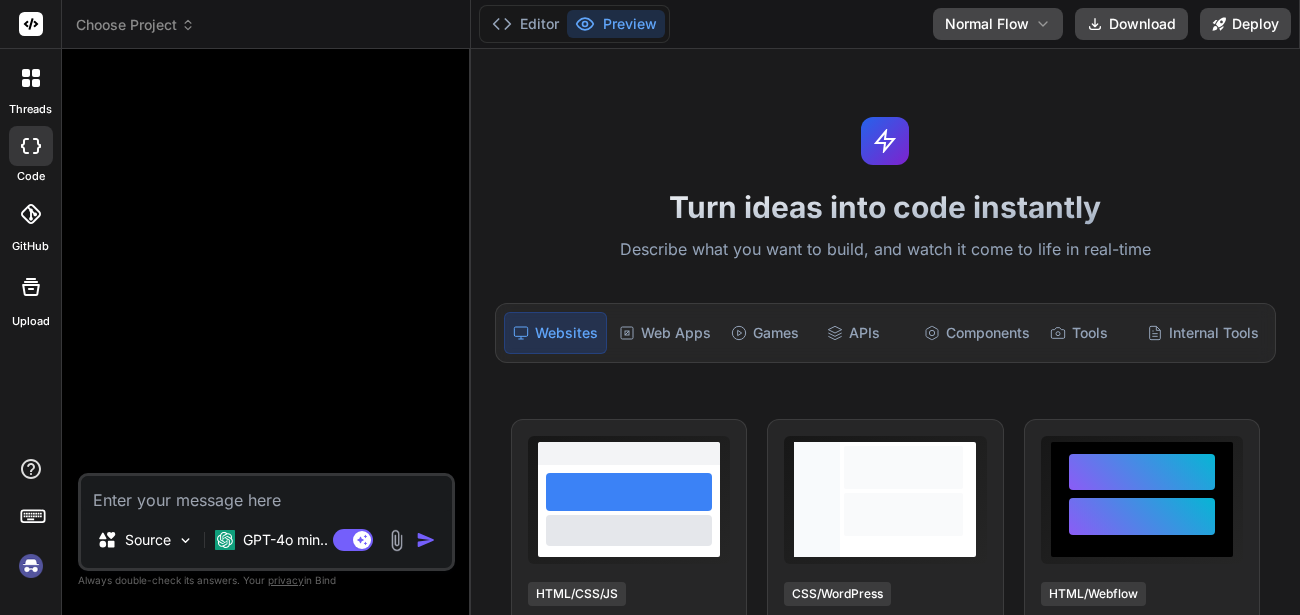 click on "Editor Preview Disabled until preview for your project is generated Normal Flow Download Deploy" at bounding box center [885, 24] 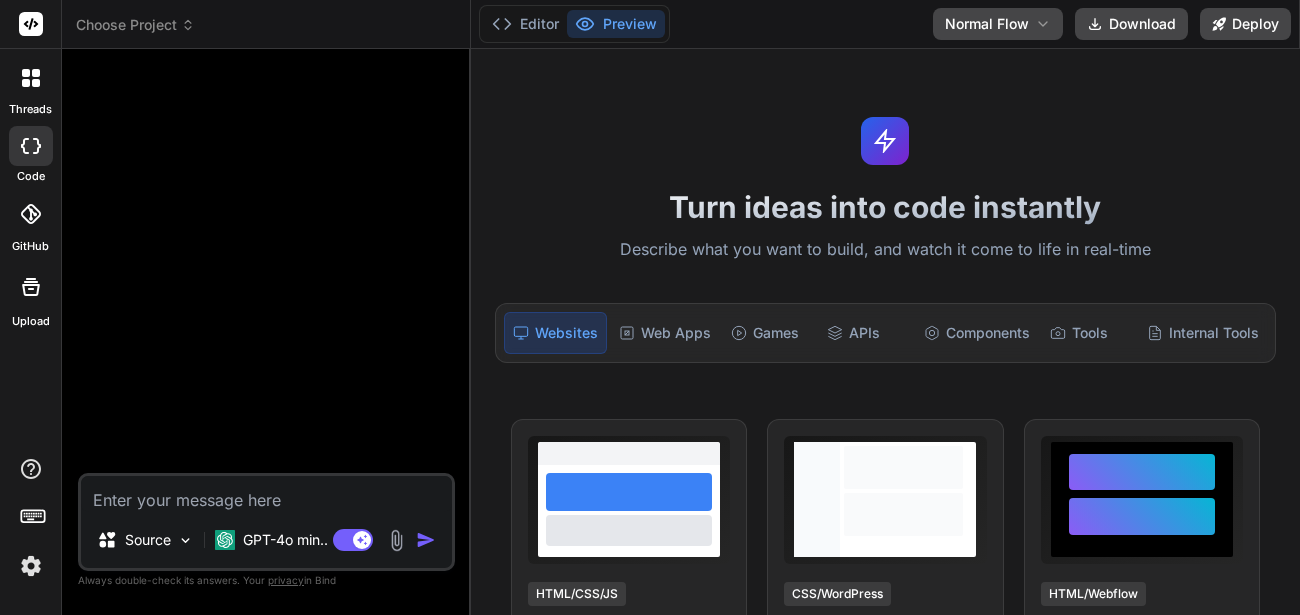 click on "Editor Preview Disabled until preview for your project is generated Normal Flow Download Deploy" at bounding box center [885, 24] 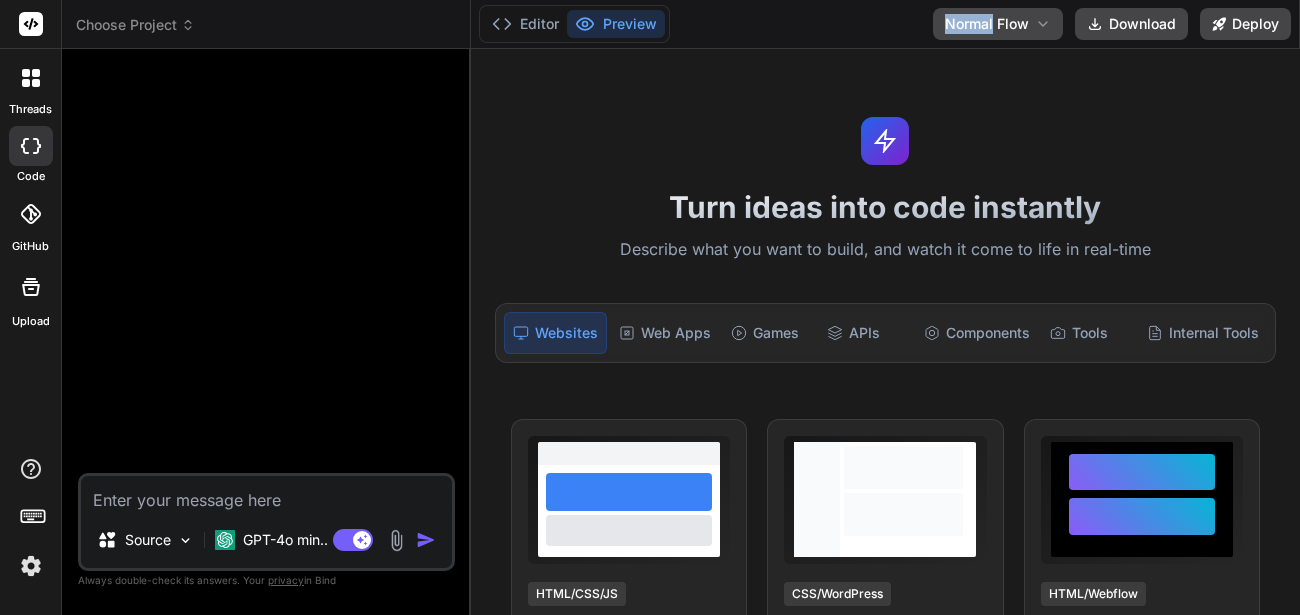 type on "x" 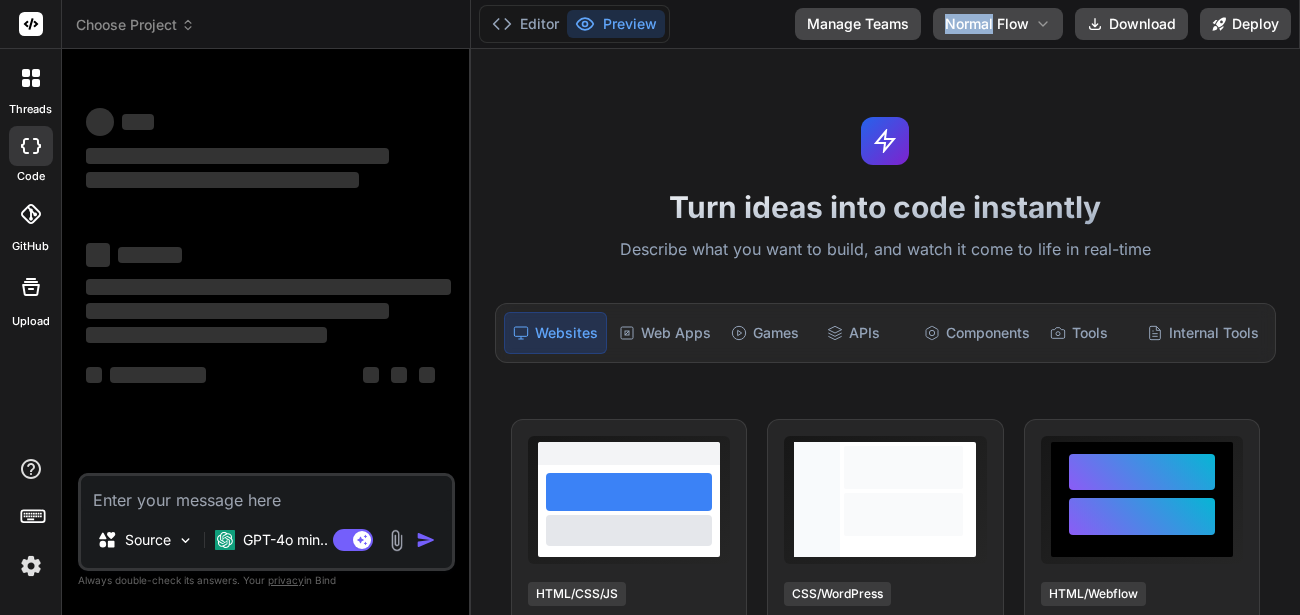 click on "Editor Preview Disabled until preview for your project is generated Manage Teams Normal Flow Download Deploy" at bounding box center (885, 24) 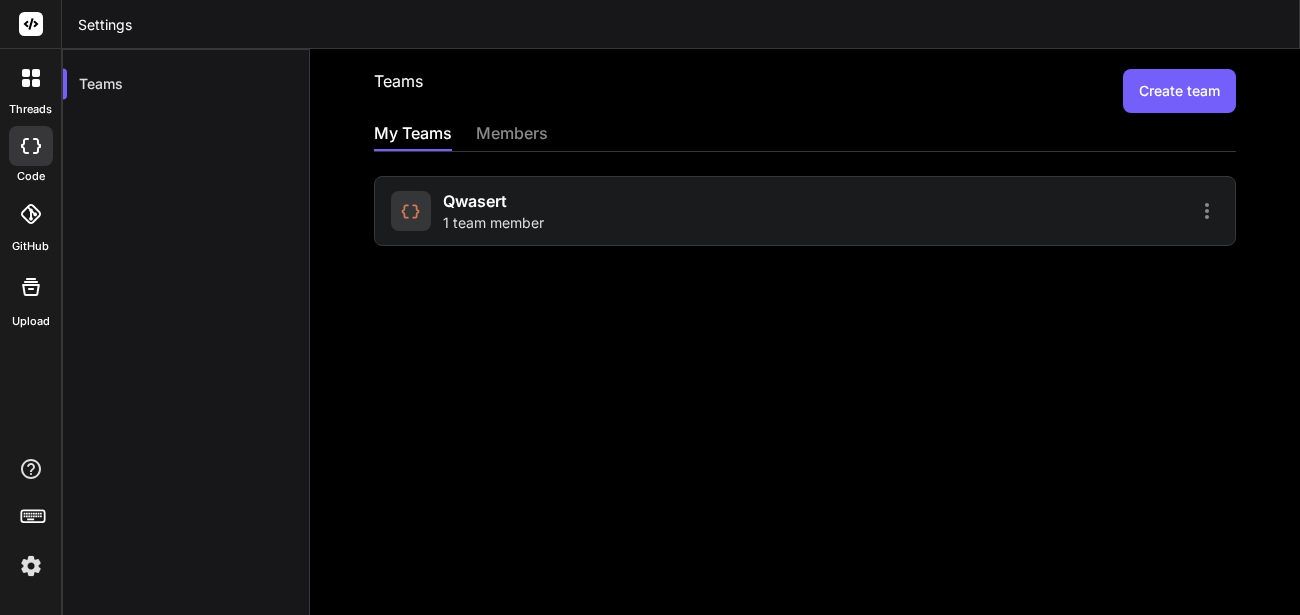 click at bounding box center (31, 566) 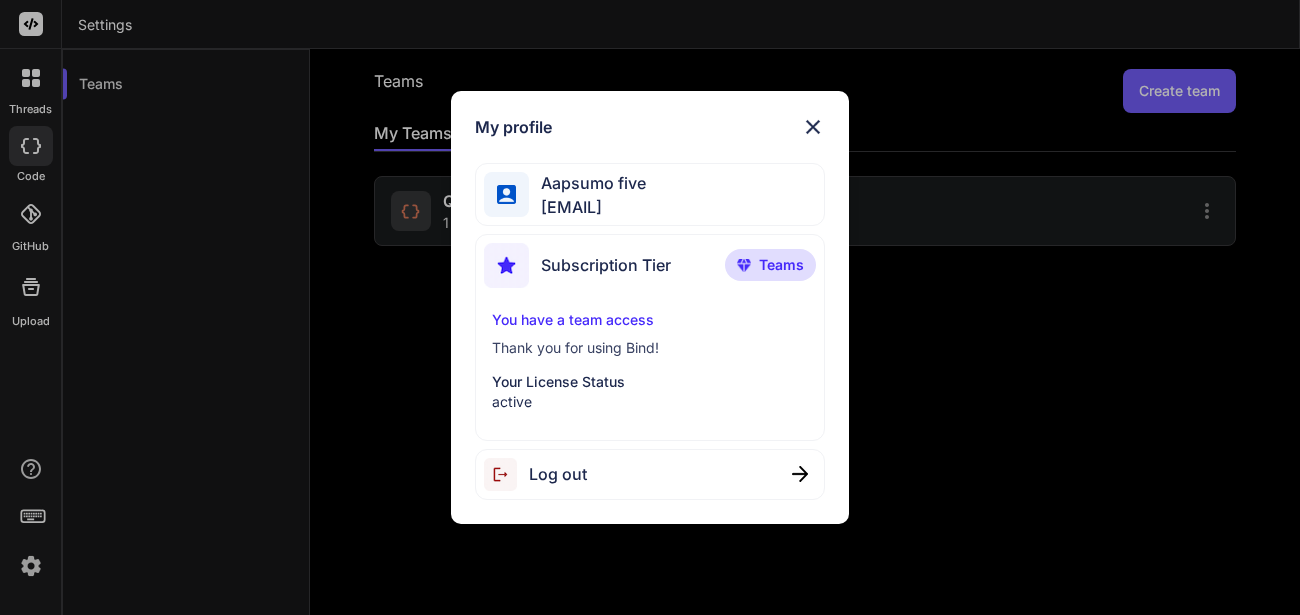 click at bounding box center [813, 127] 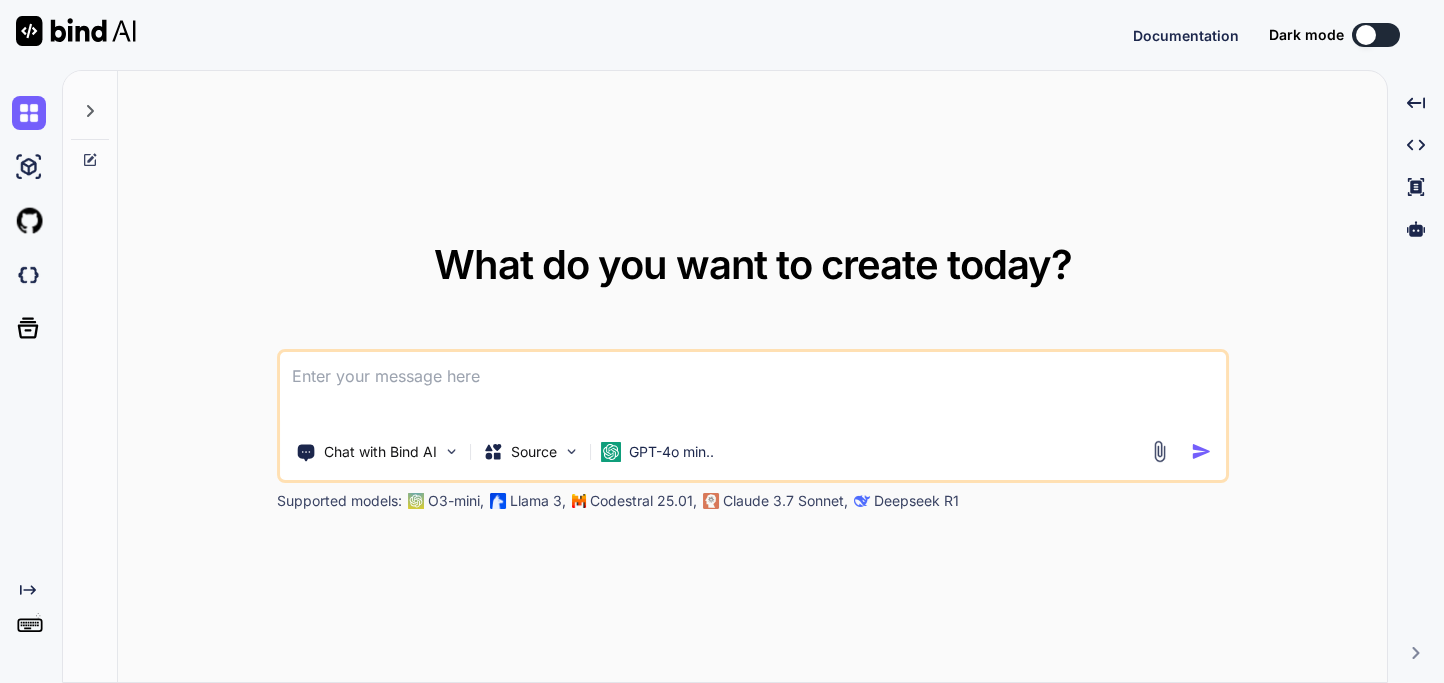 scroll, scrollTop: 0, scrollLeft: 0, axis: both 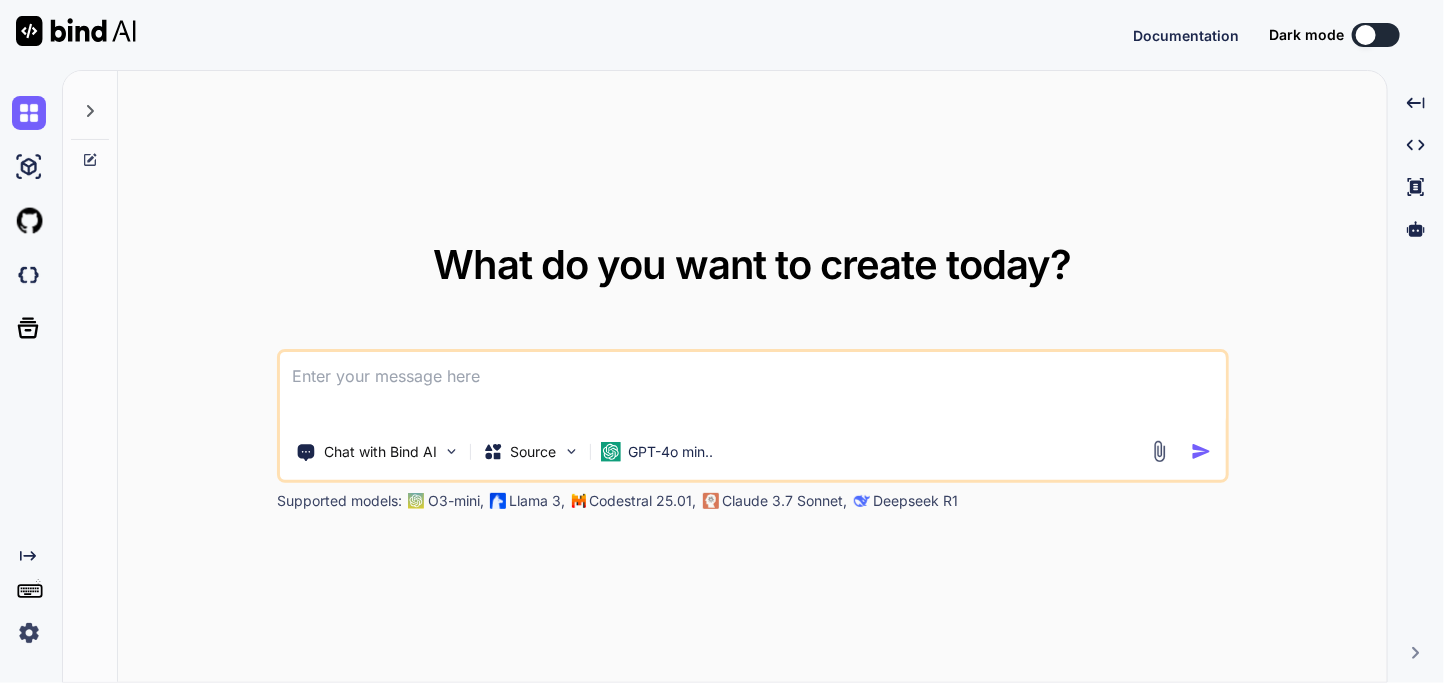 click at bounding box center [29, 633] 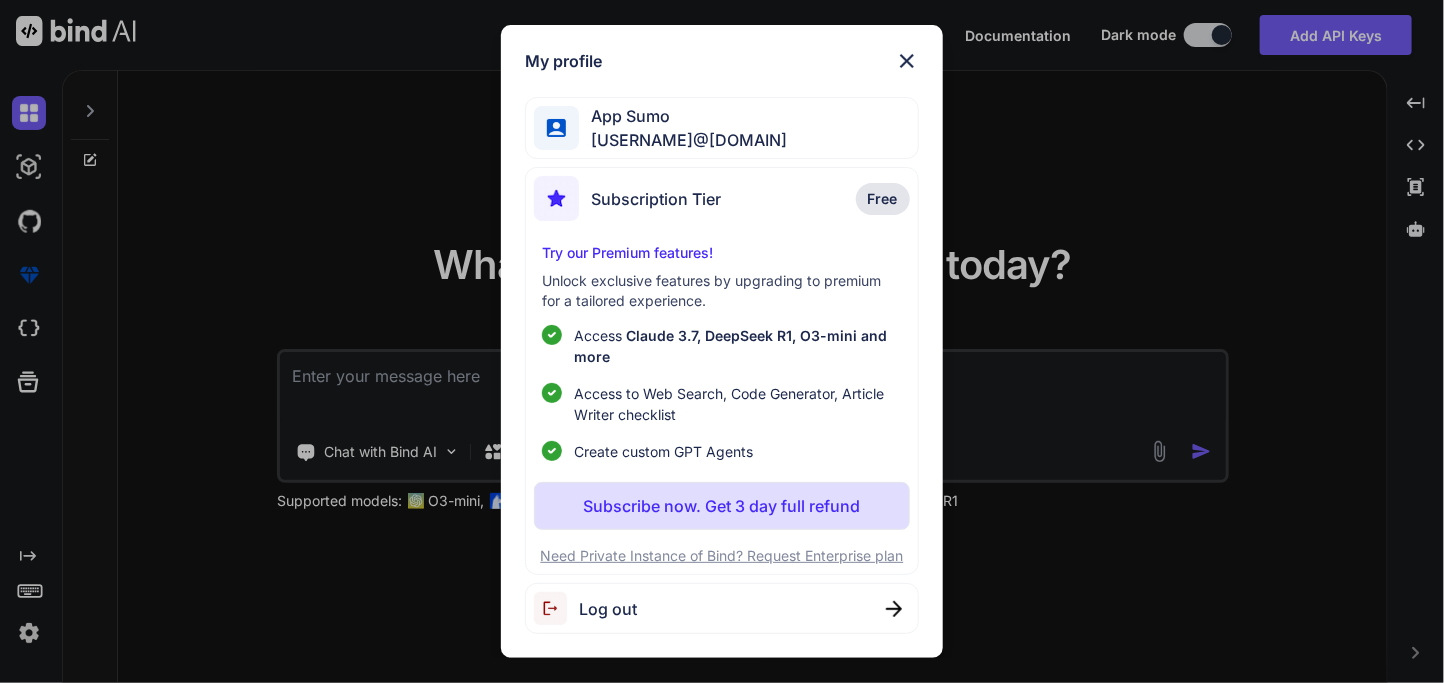 type on "x" 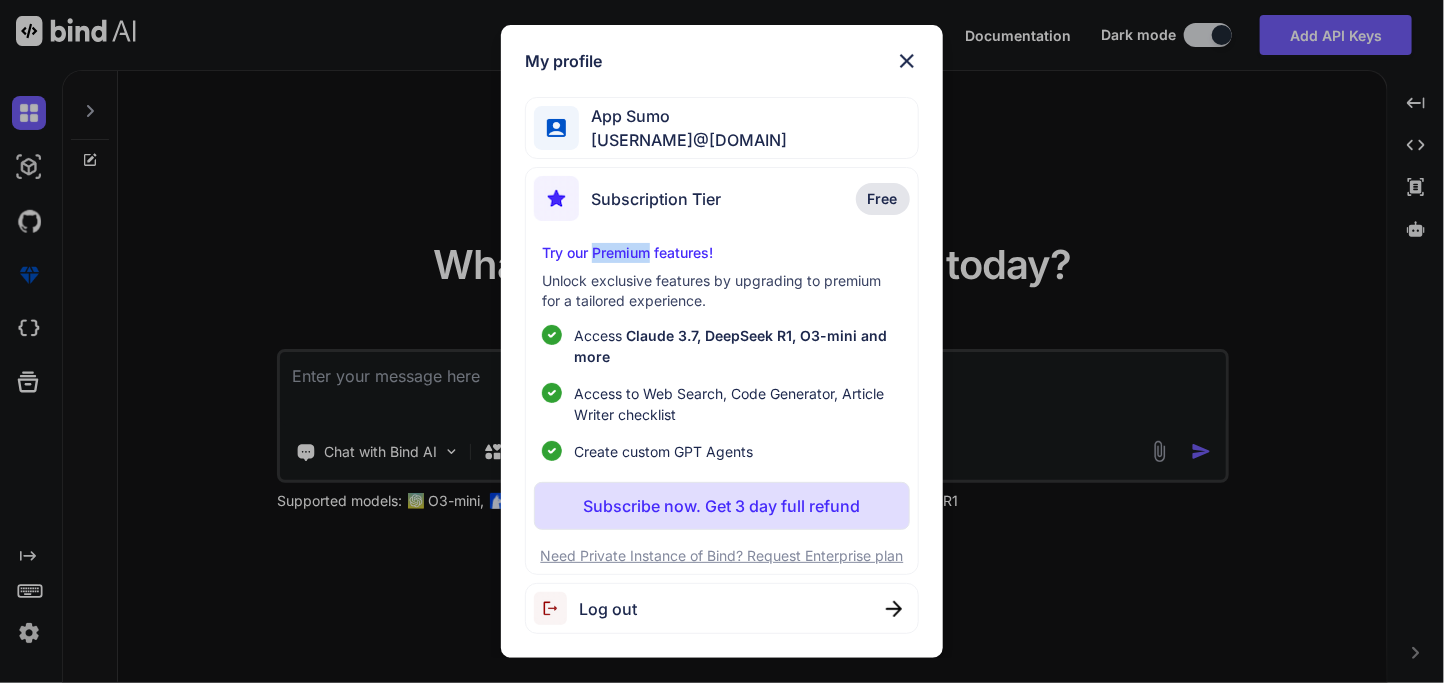 click on "Try our Premium features!" at bounding box center (721, 253) 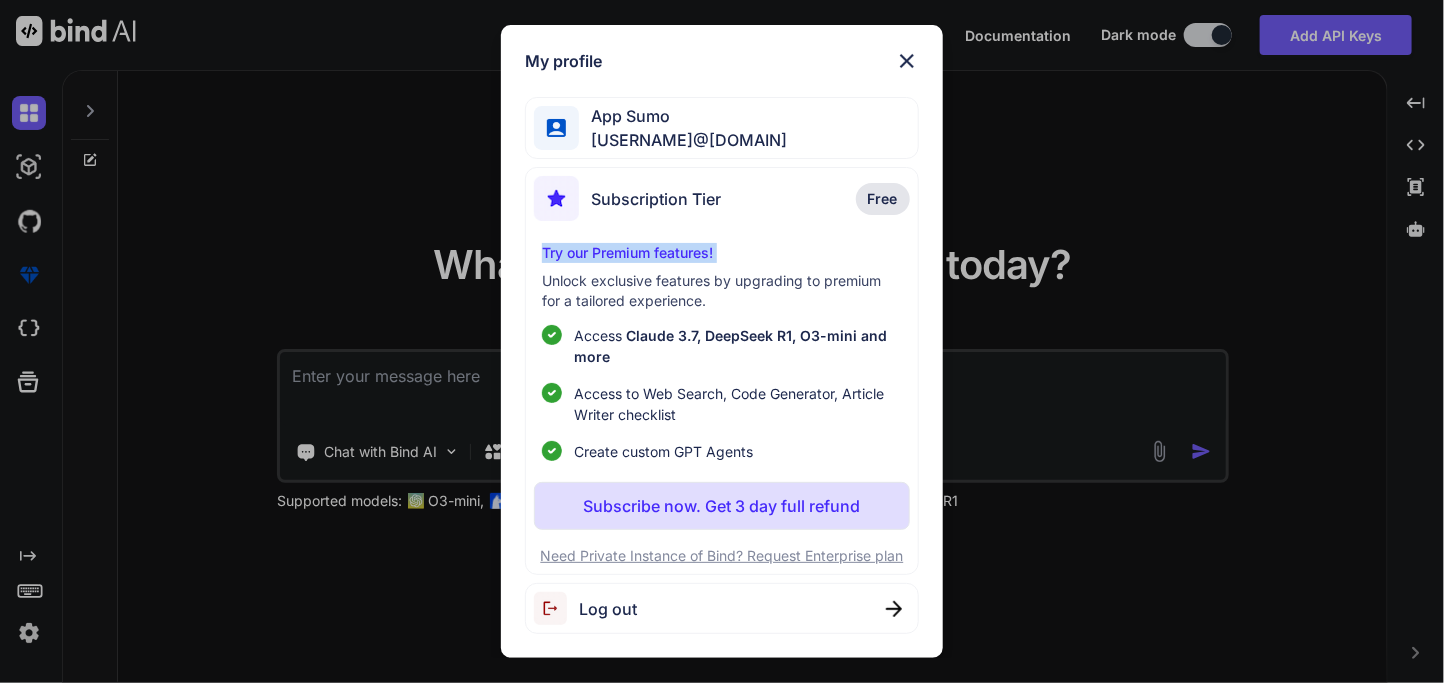 click on "Try our Premium features!" at bounding box center [721, 253] 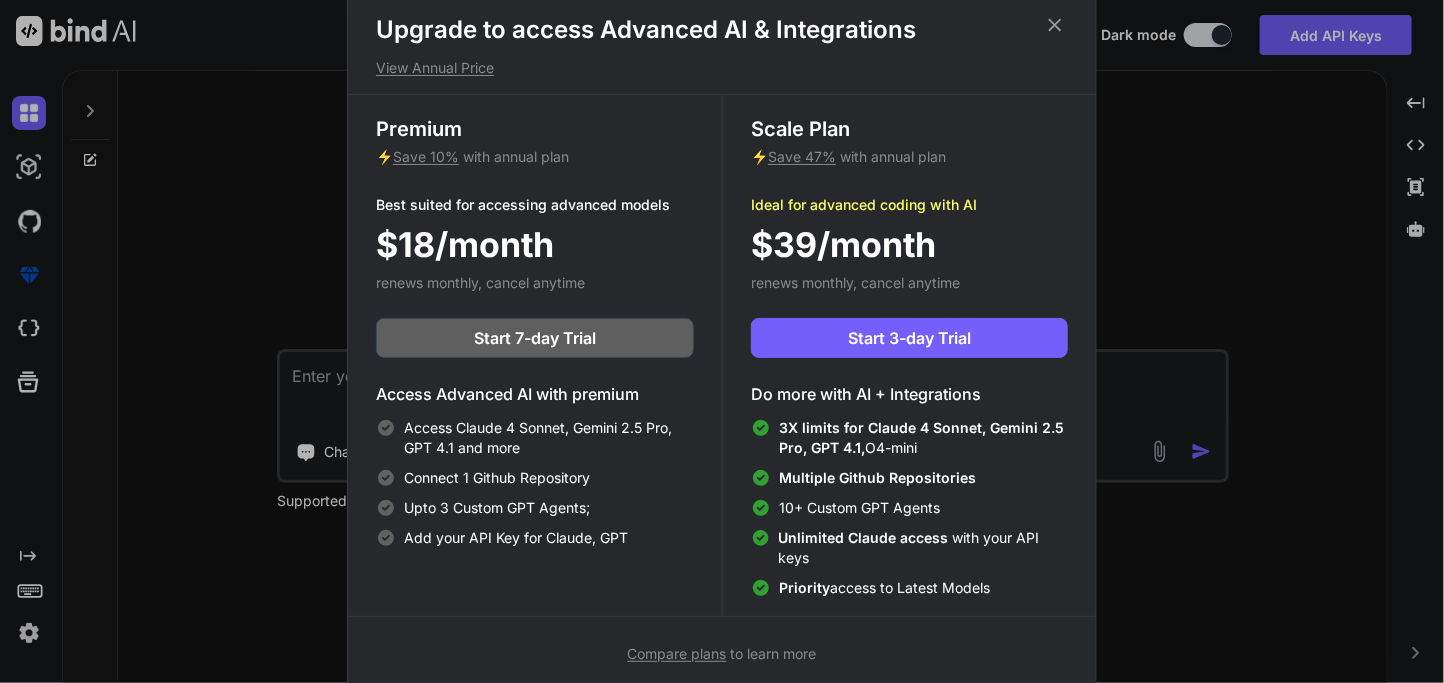 scroll, scrollTop: 8, scrollLeft: 0, axis: vertical 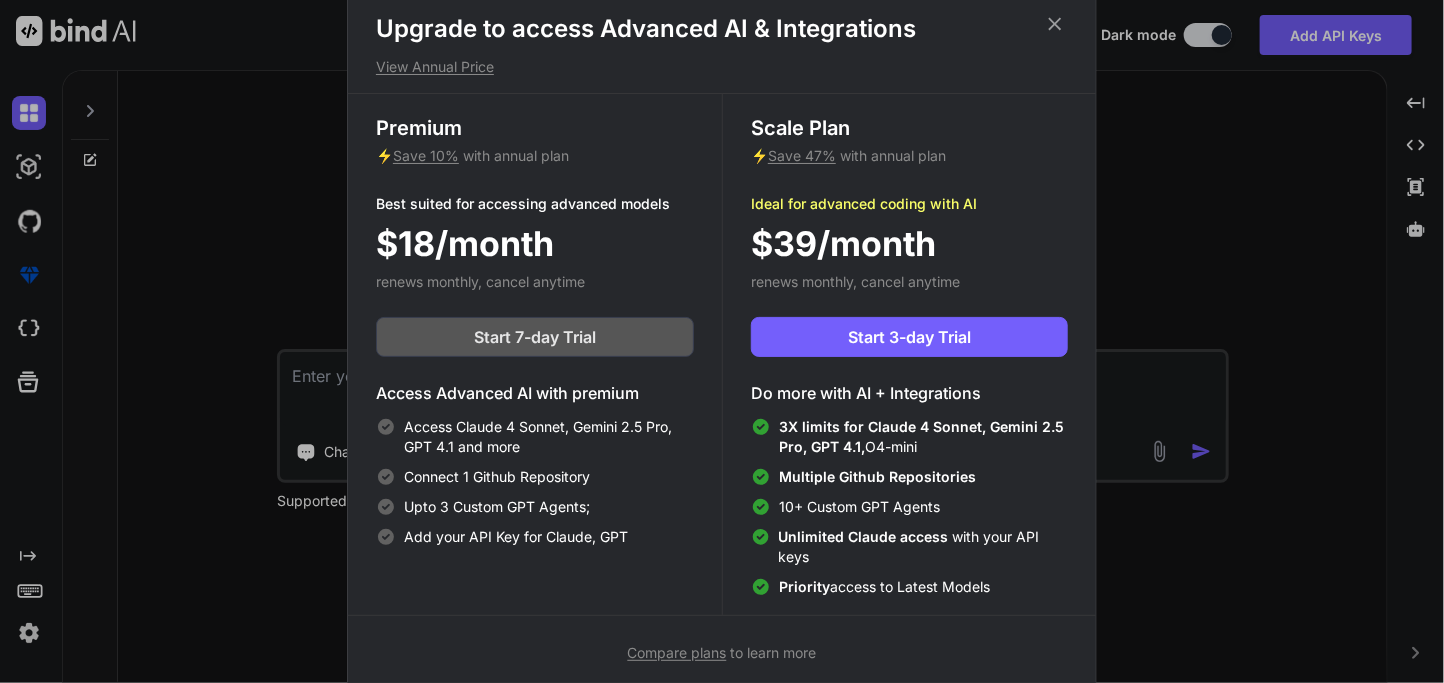 click on "Start 7-day Trial" at bounding box center (535, 337) 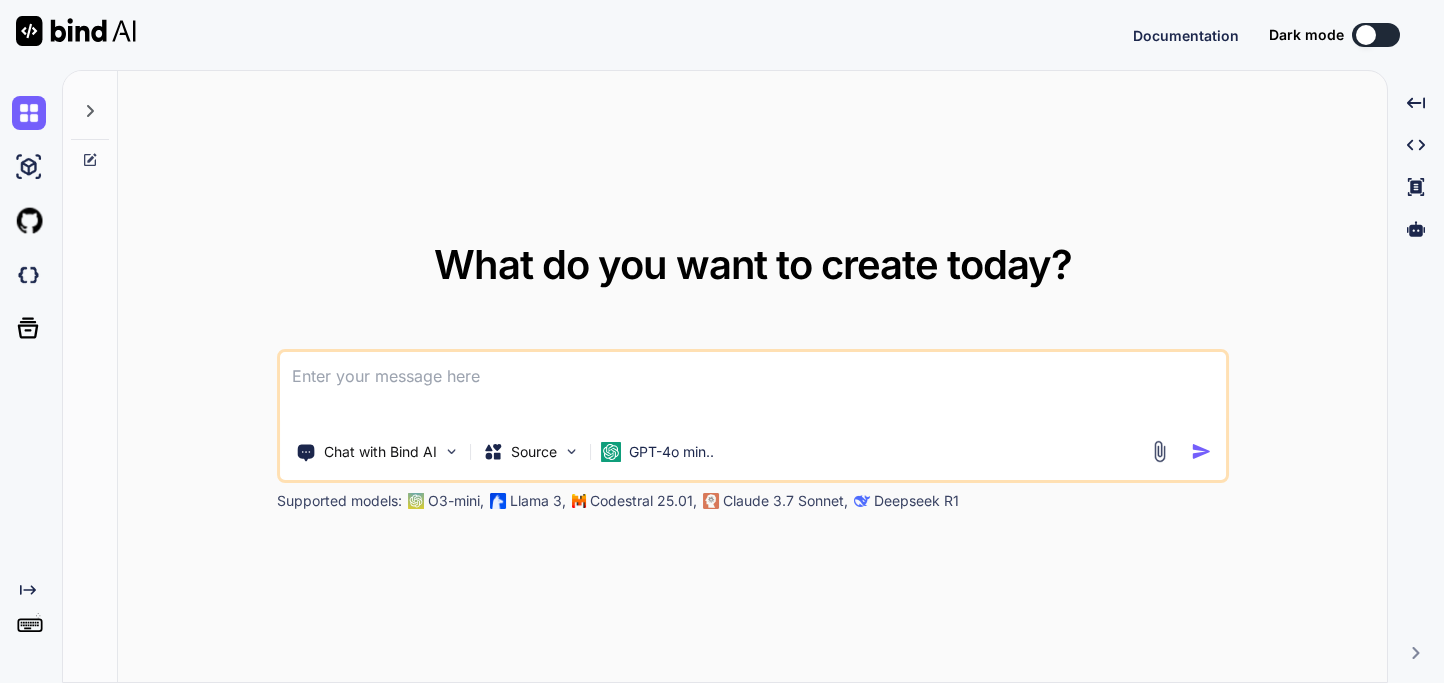 scroll, scrollTop: 0, scrollLeft: 0, axis: both 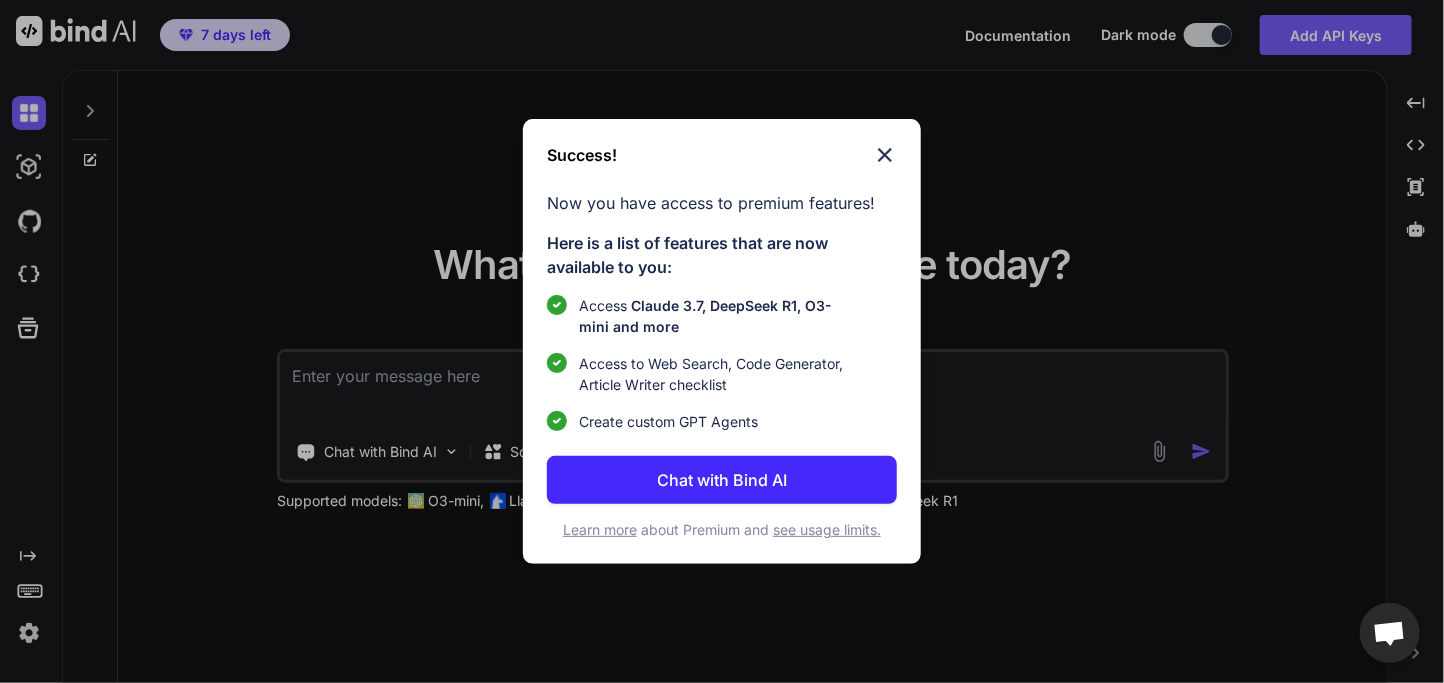 click on "Chat with Bind AI" at bounding box center [722, 480] 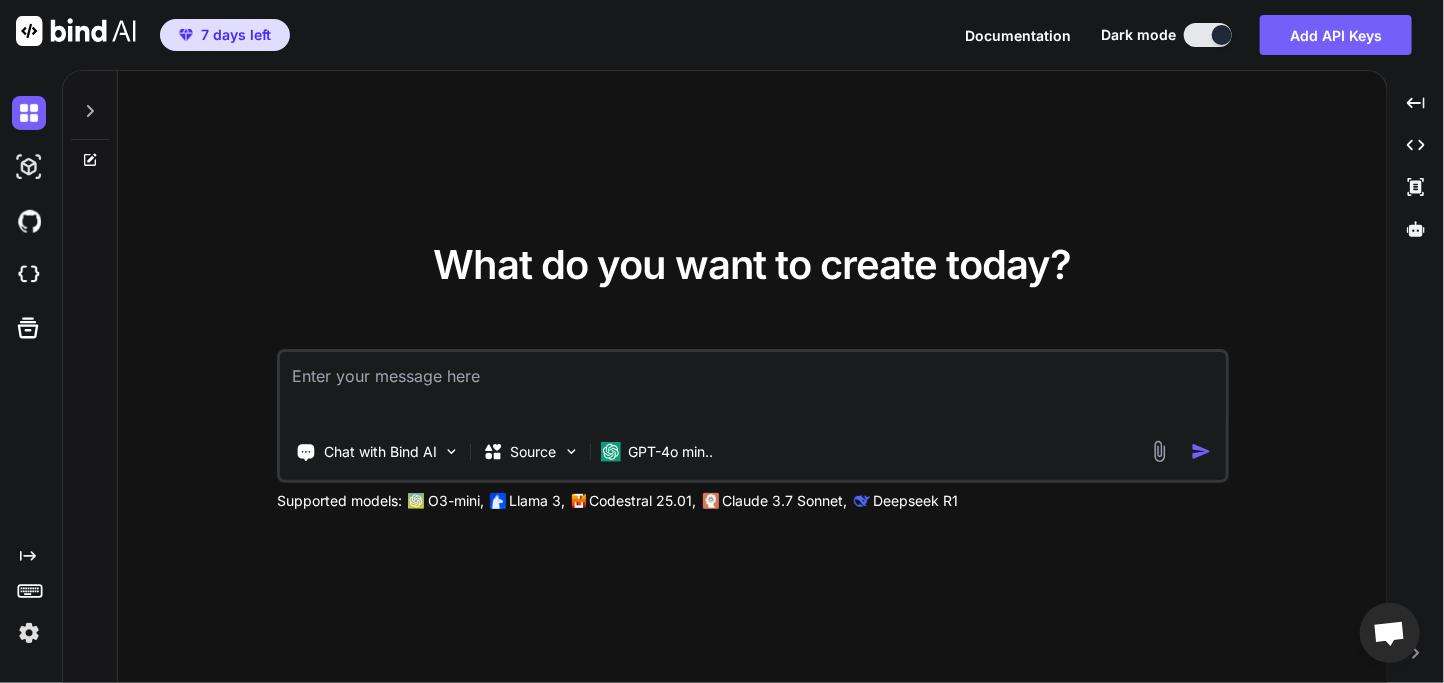click at bounding box center [29, 633] 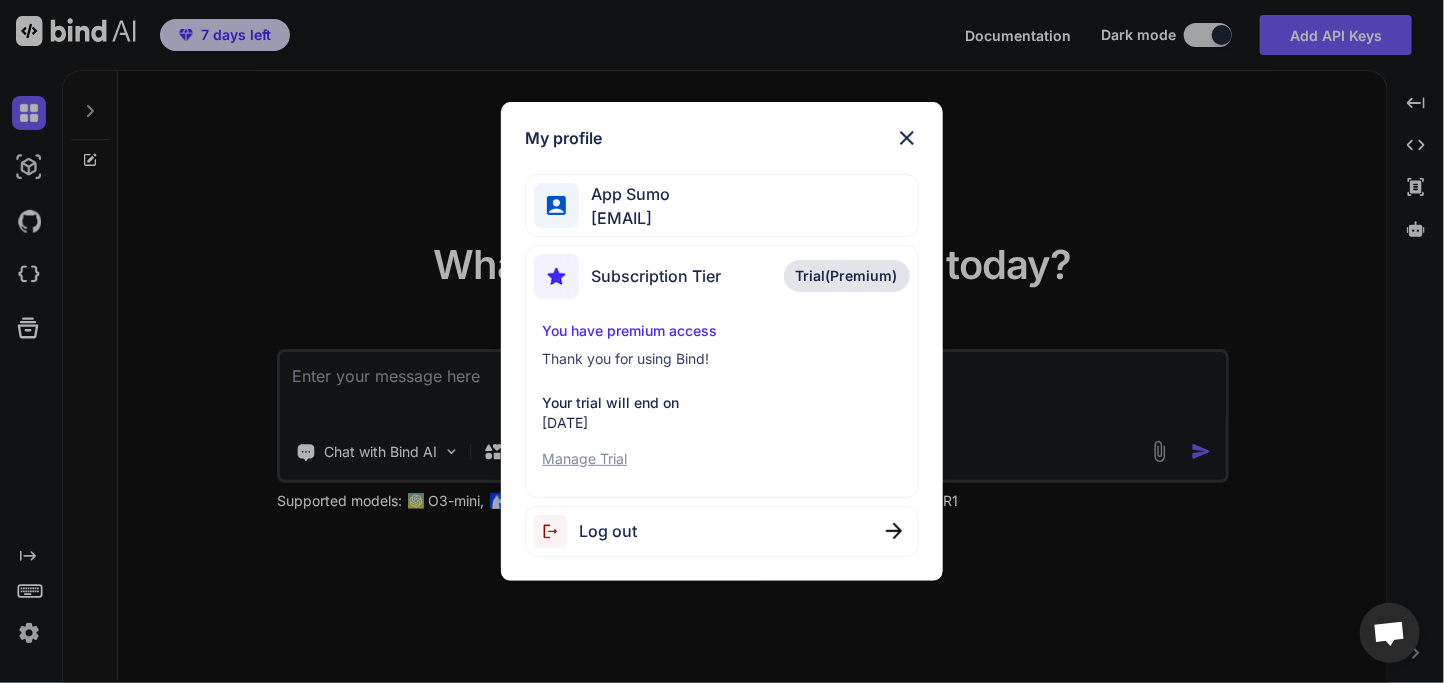 click on "Trial(Premium)" at bounding box center [847, 276] 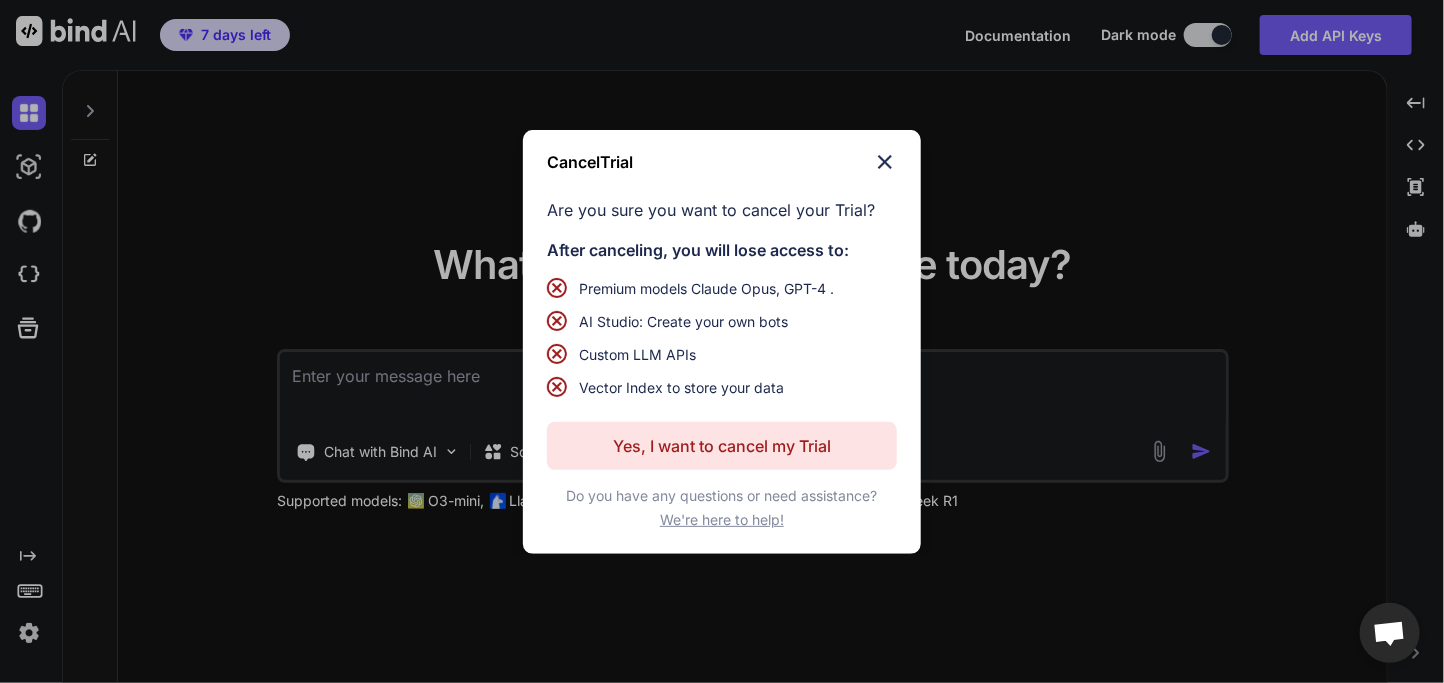 click on "Yes, I want to cancel my Trial" at bounding box center [722, 446] 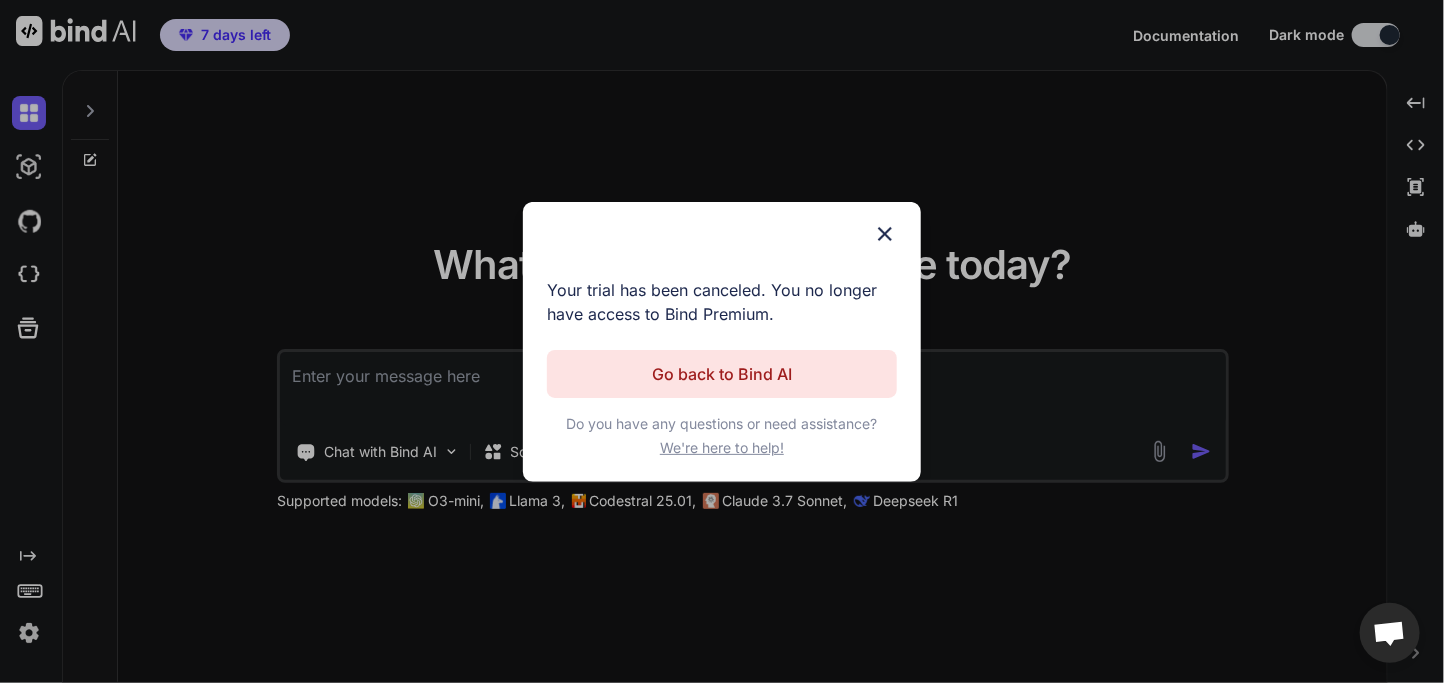 click on "Go back to Bind AI" at bounding box center (722, 374) 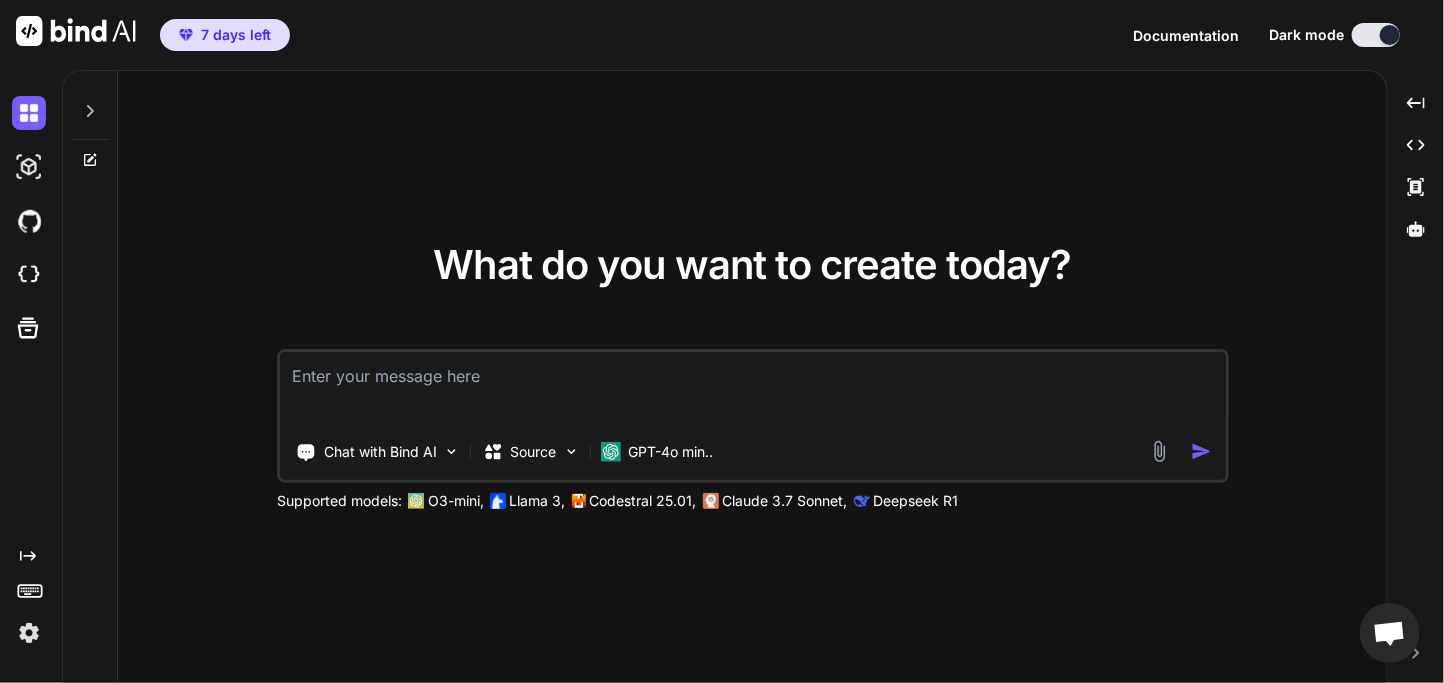 click at bounding box center [29, 633] 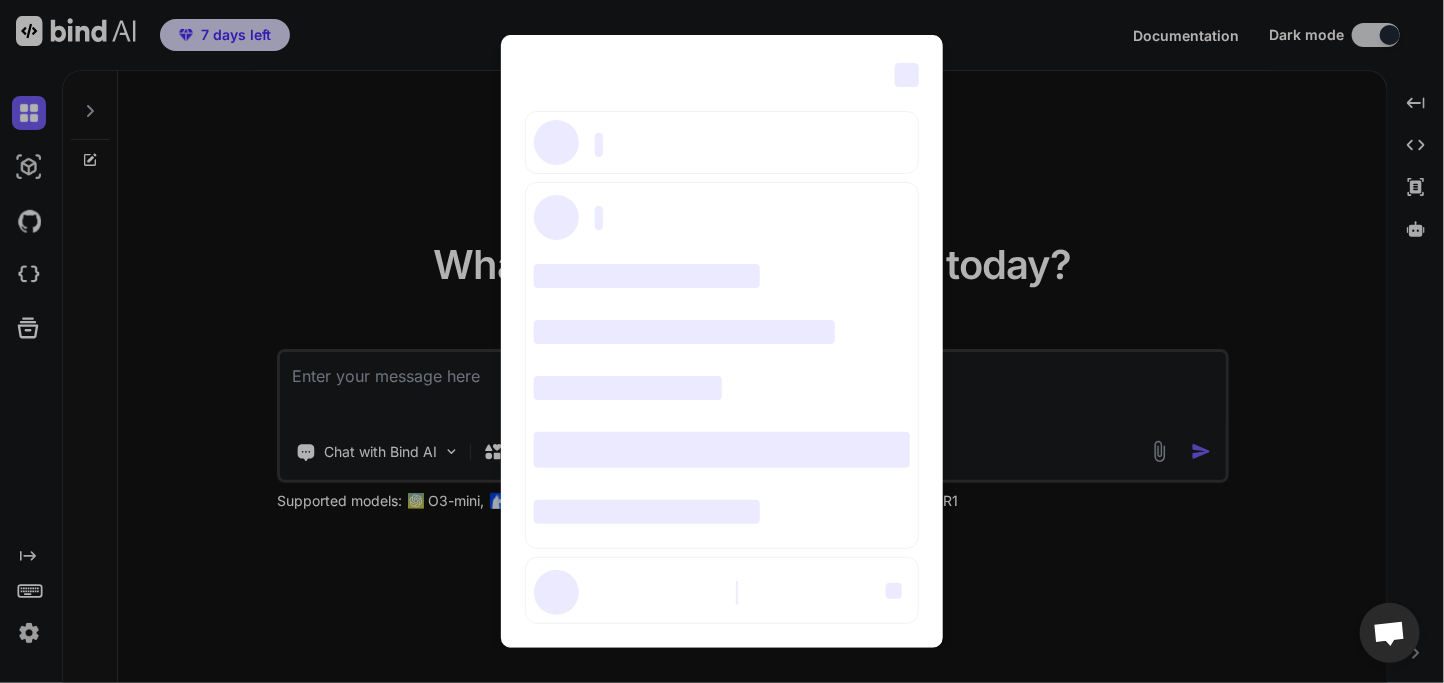 type on "x" 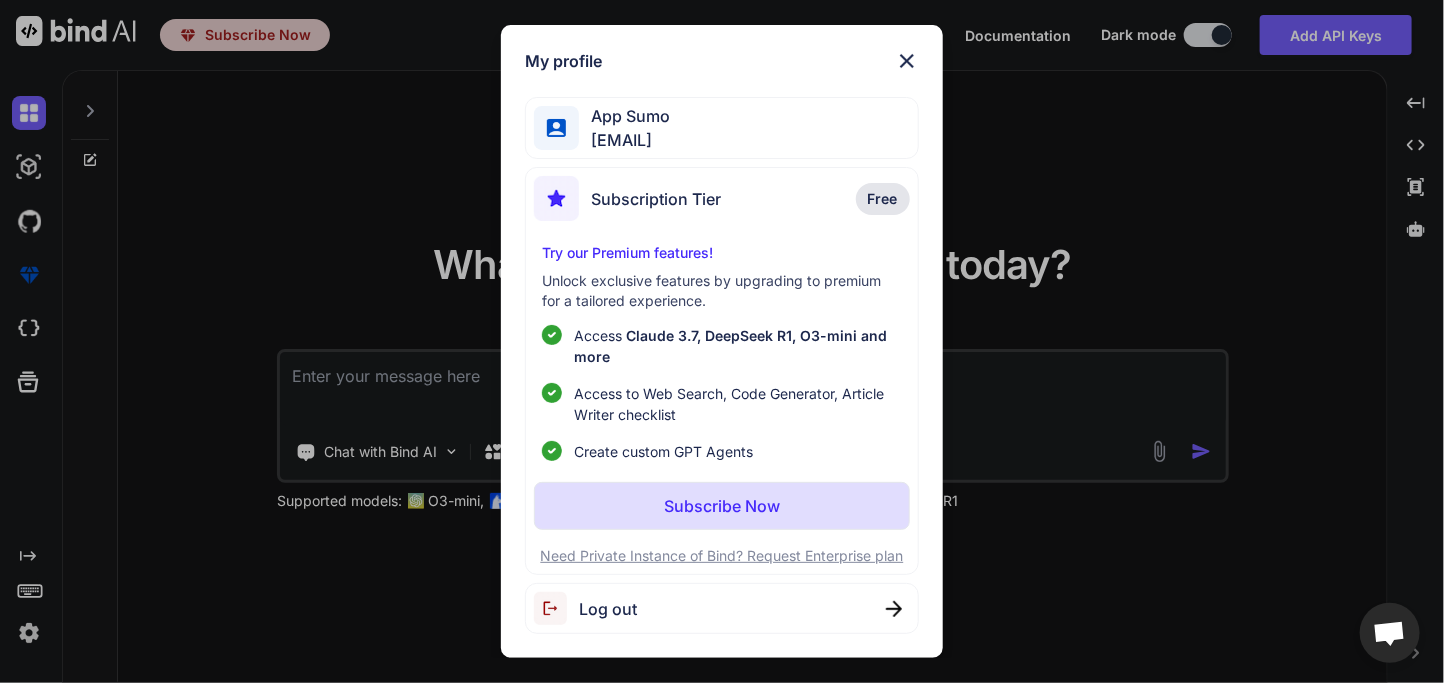 click on "Subscribe Now" at bounding box center (722, 506) 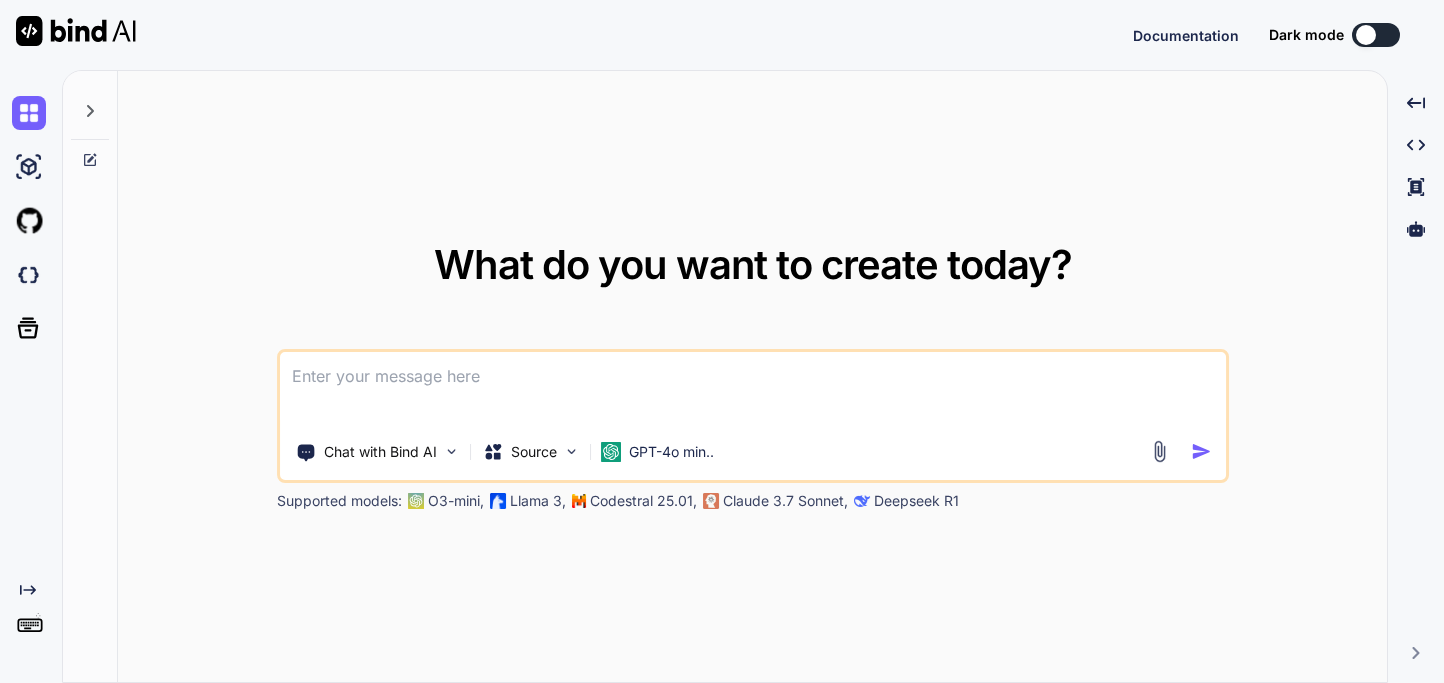 scroll, scrollTop: 0, scrollLeft: 0, axis: both 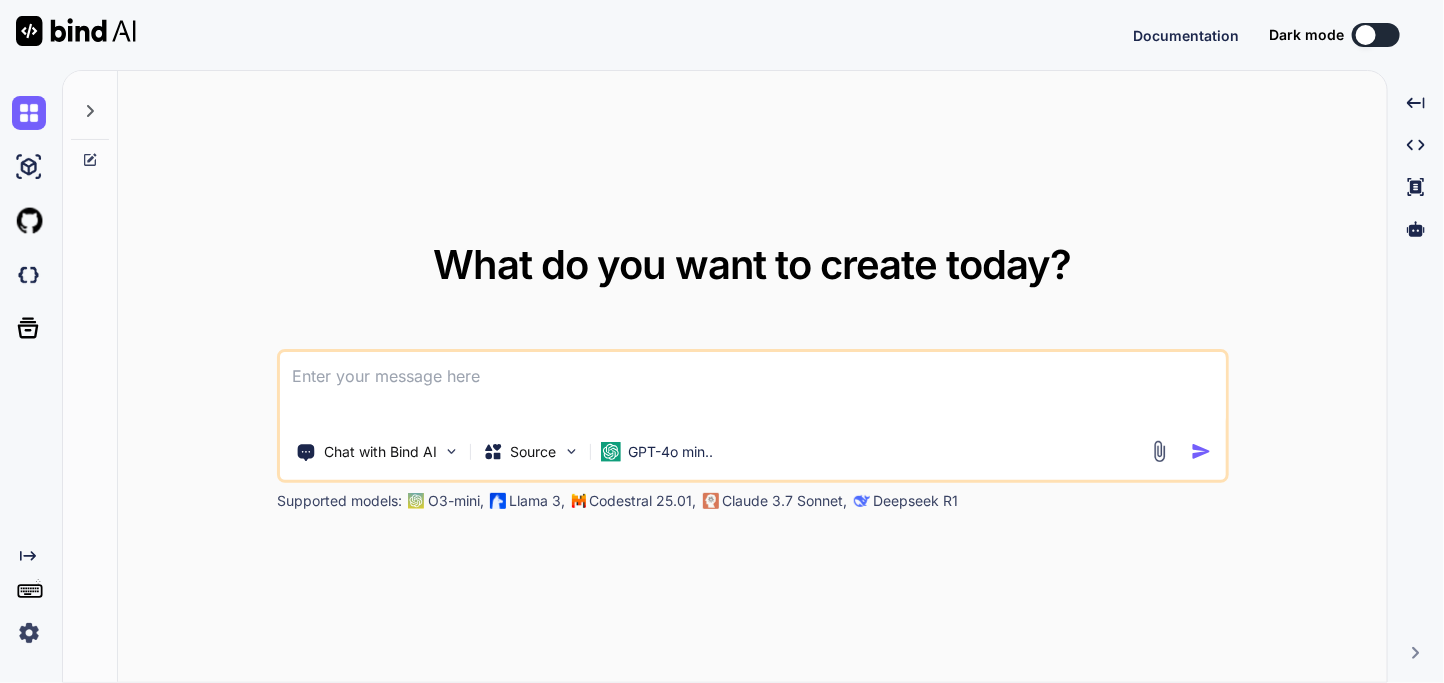 click at bounding box center (29, 633) 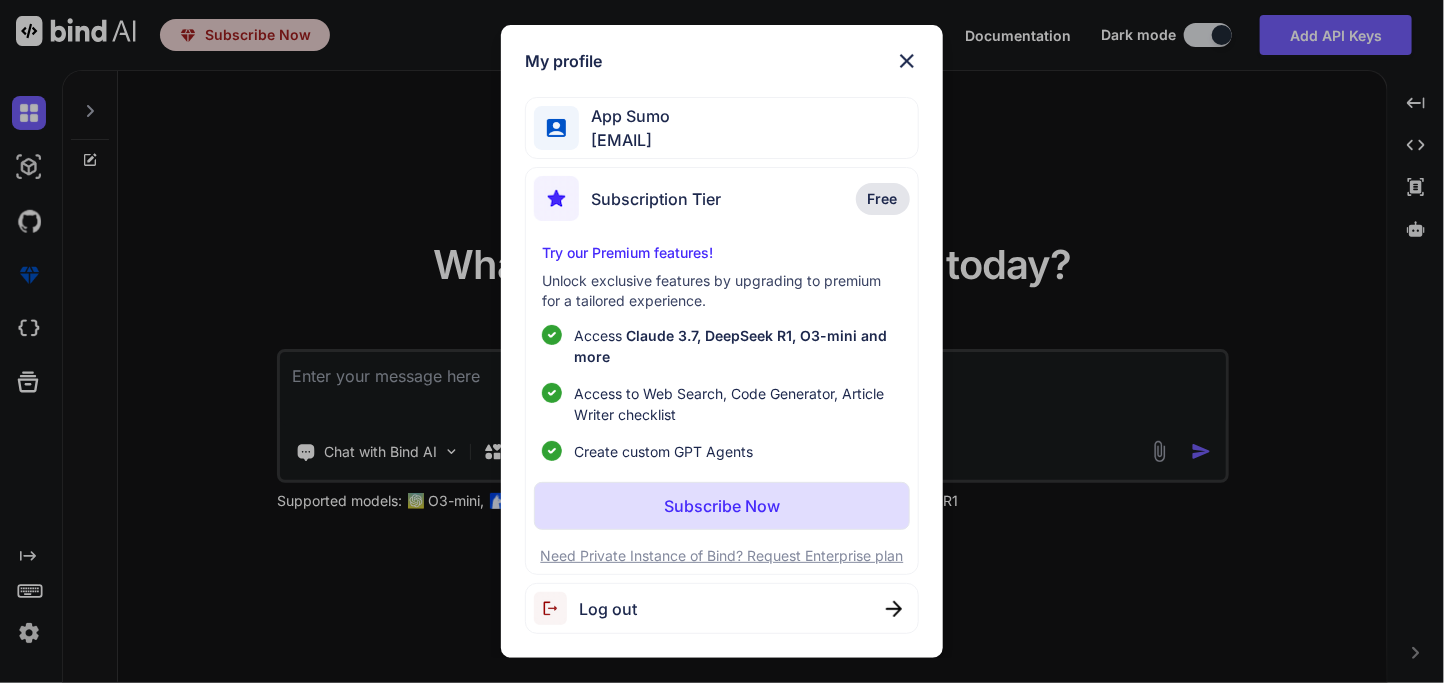 type on "x" 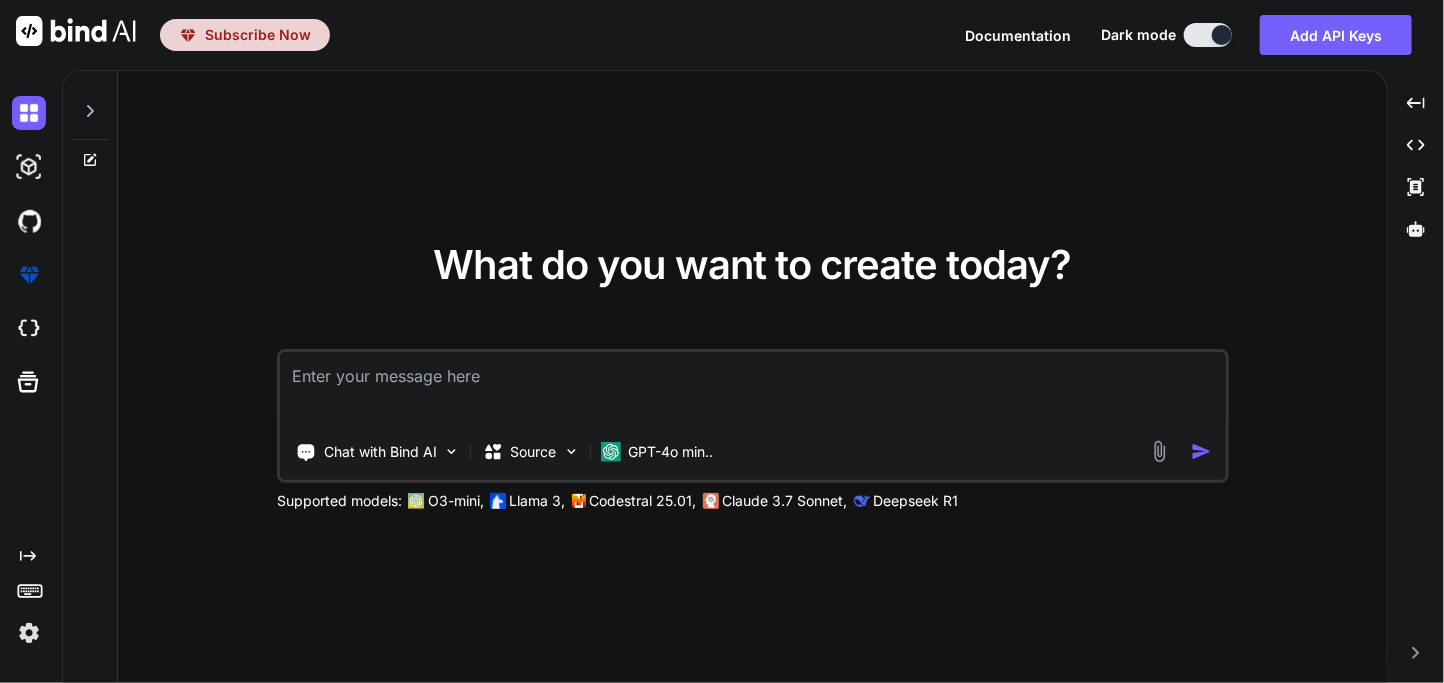 click on "Subscribe Now" at bounding box center [258, 35] 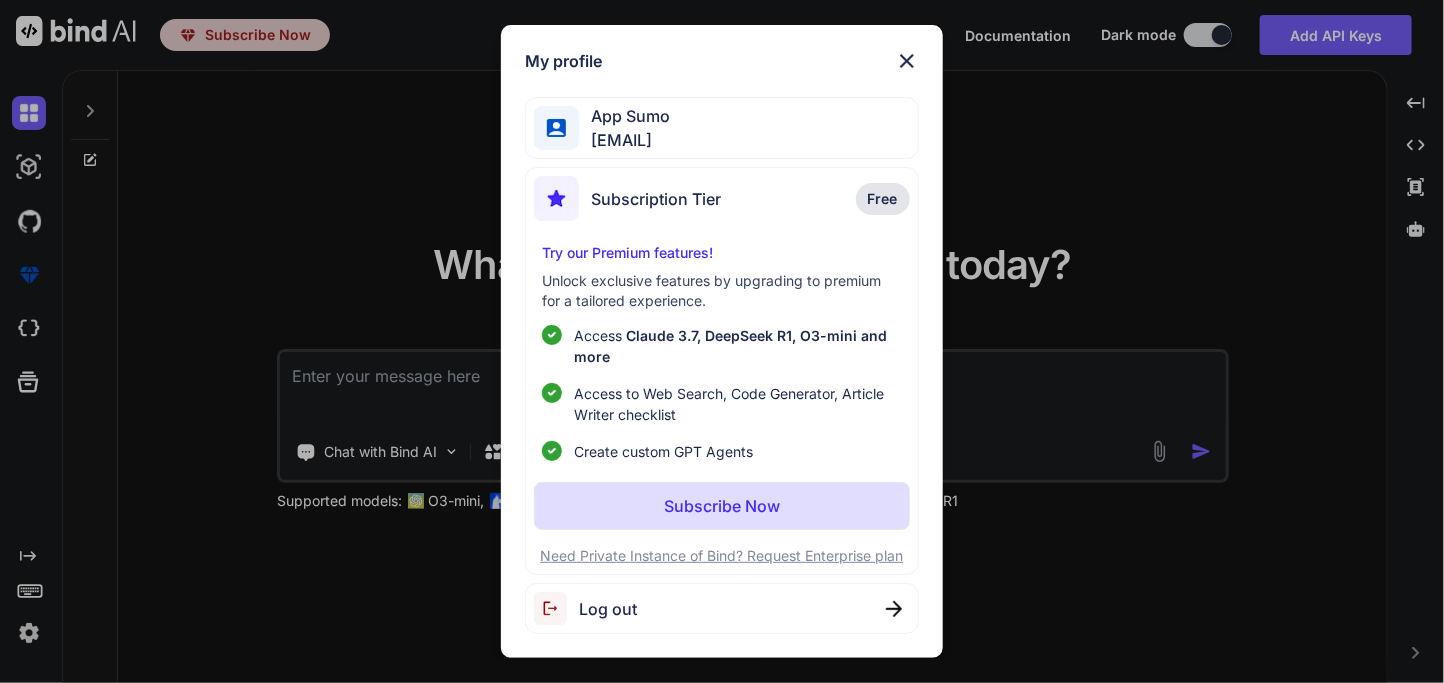 click on "Free" at bounding box center [883, 199] 